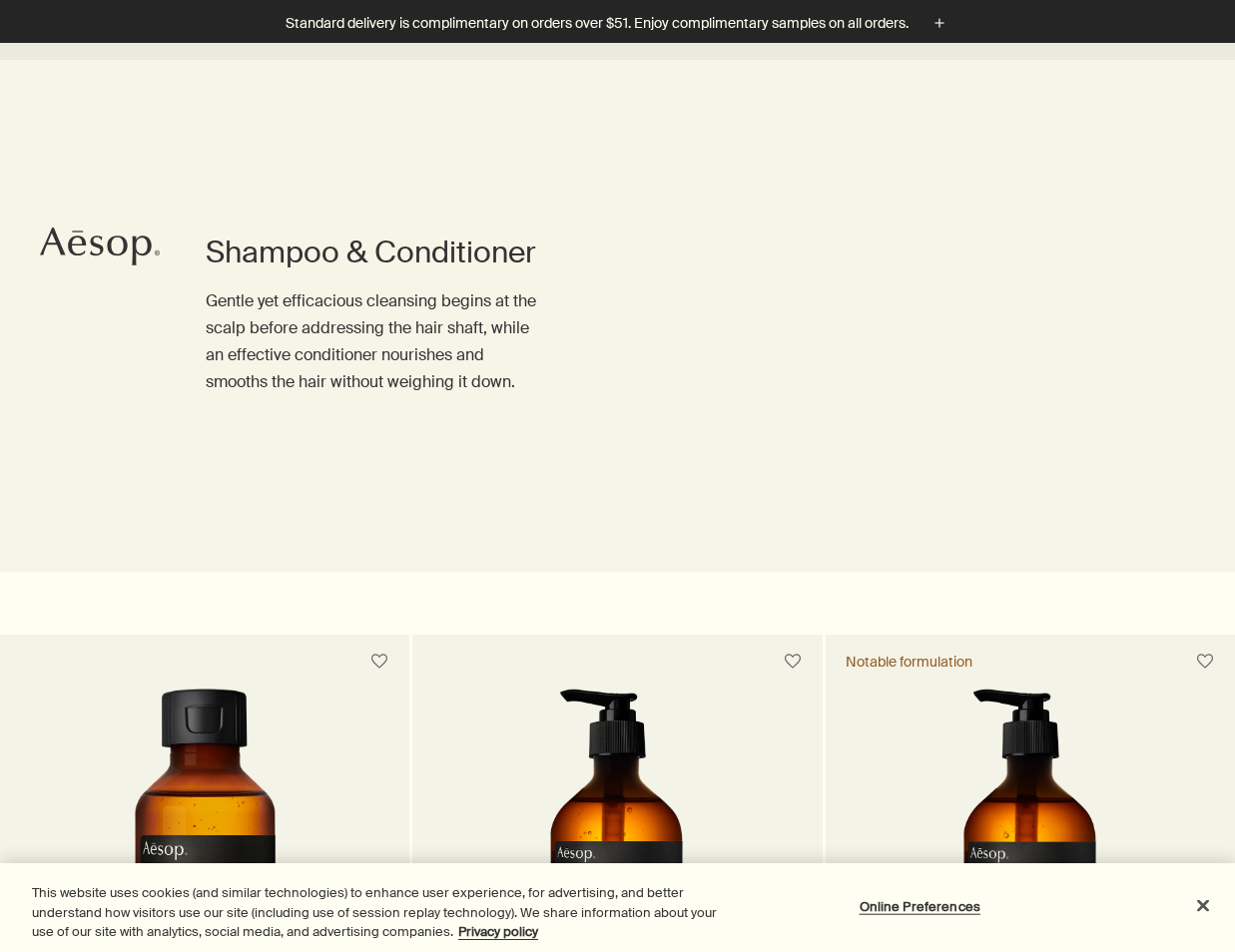 scroll, scrollTop: 1775, scrollLeft: 0, axis: vertical 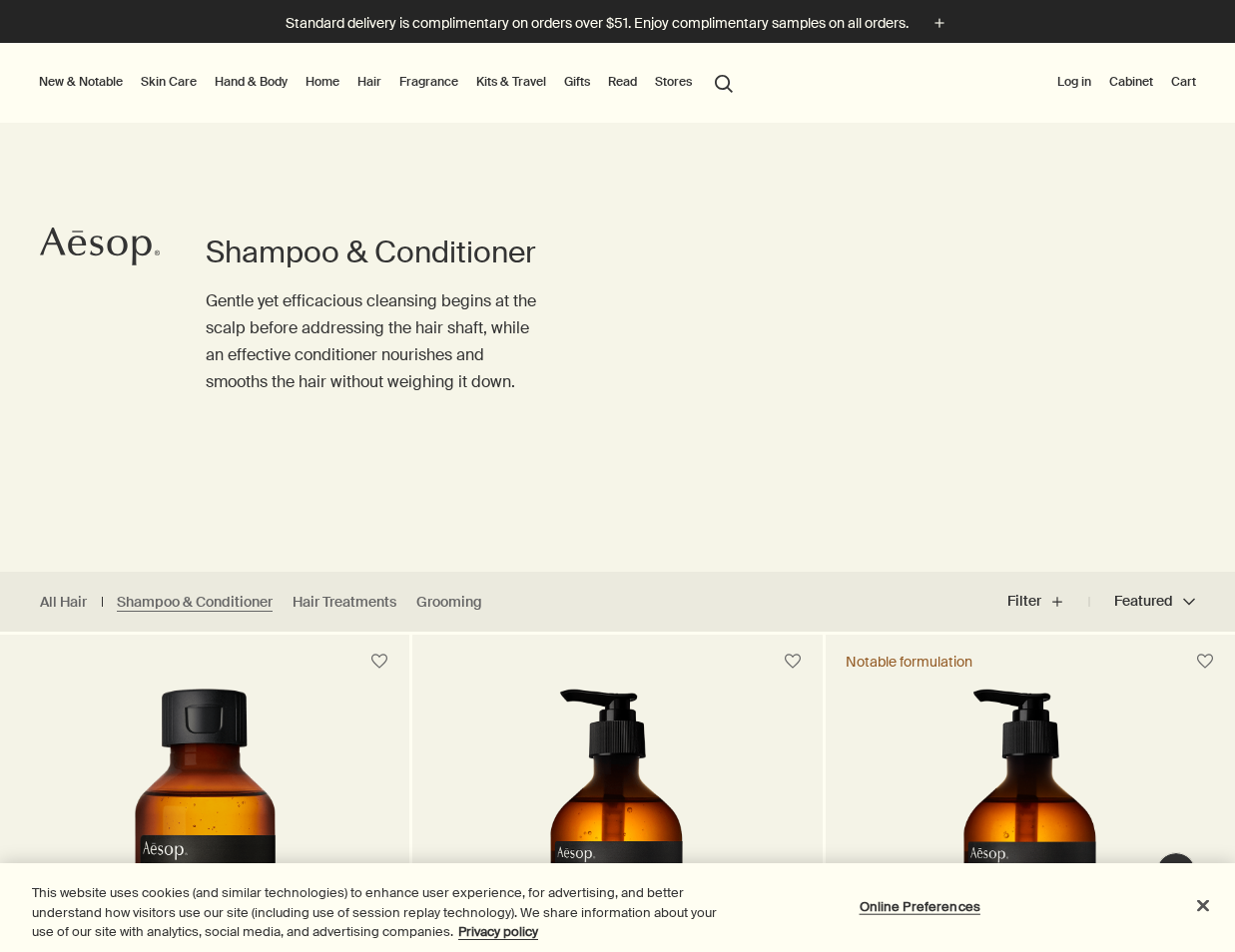 click on "Hair" at bounding box center [369, 82] 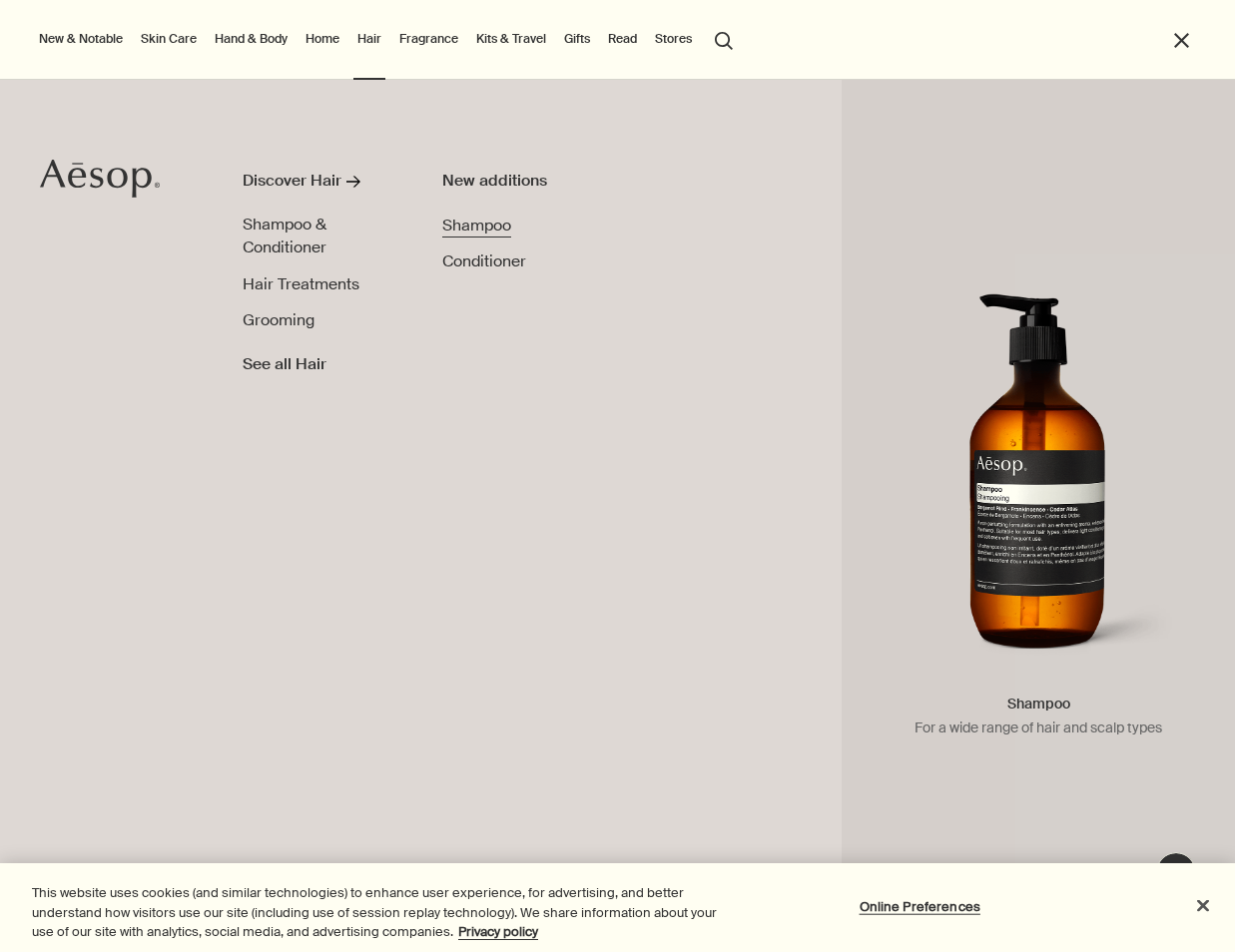 click on "Shampoo" at bounding box center [476, 226] 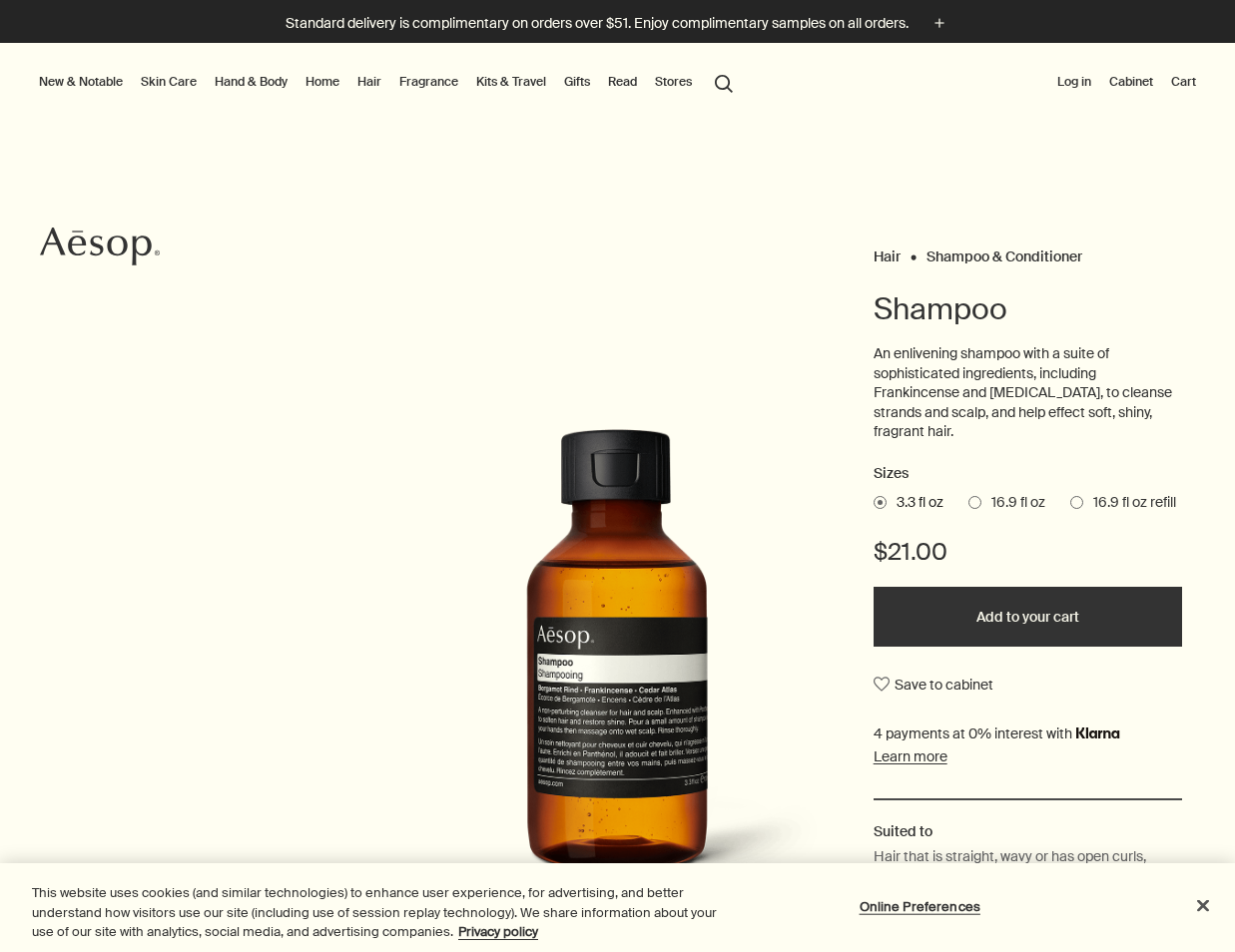 scroll, scrollTop: 0, scrollLeft: 0, axis: both 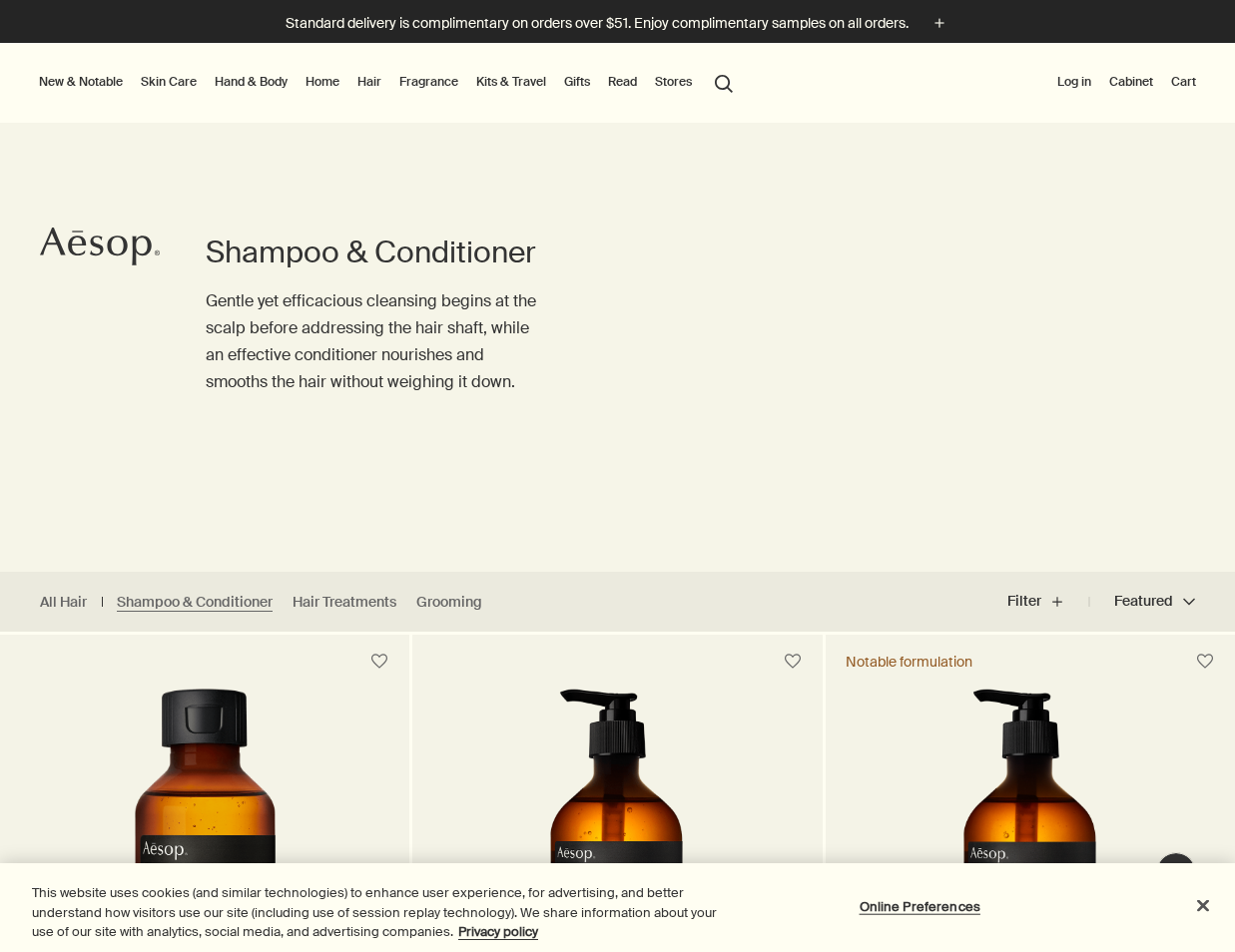 click on "Hair" at bounding box center (369, 82) 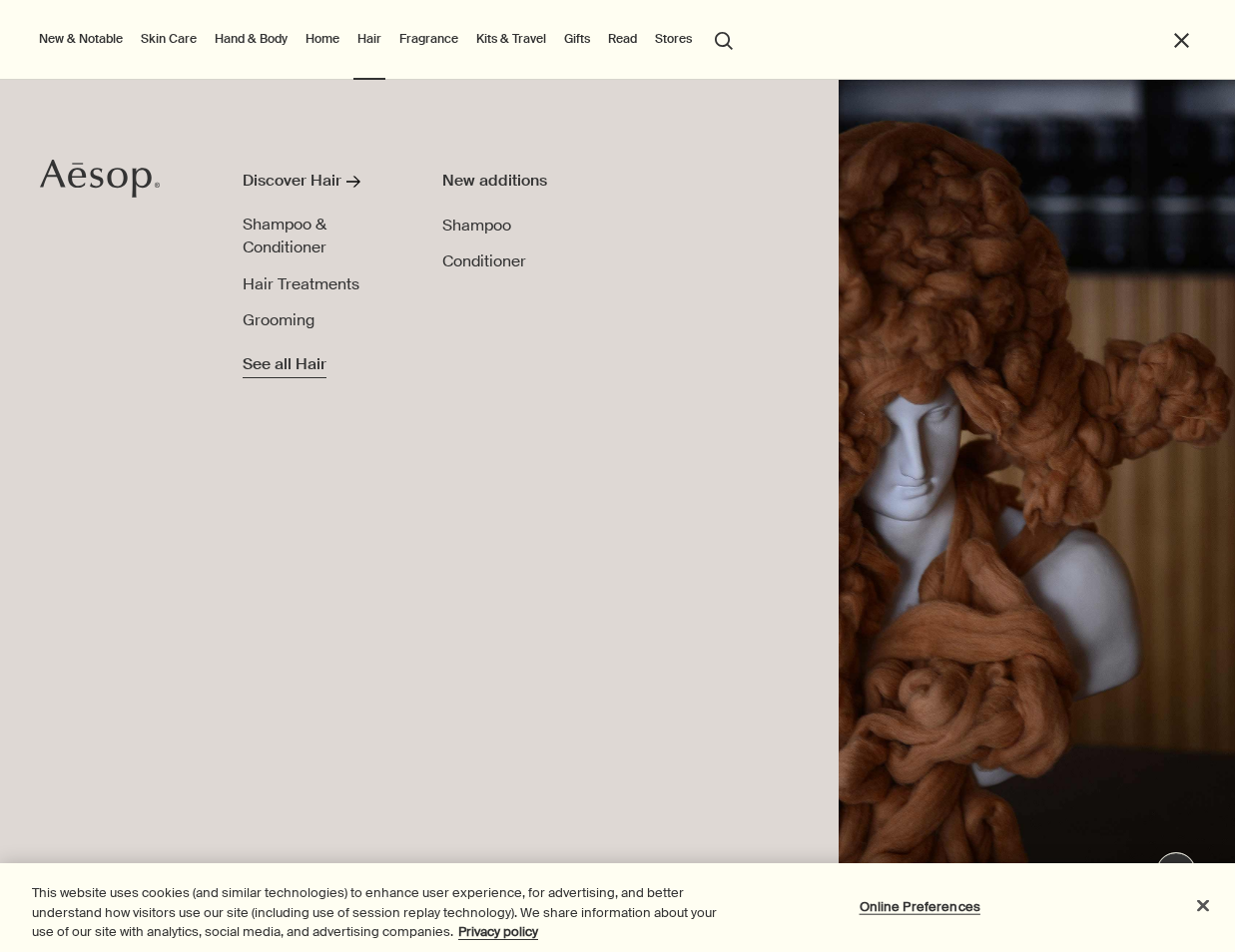 click on "See all Hair" at bounding box center (285, 365) 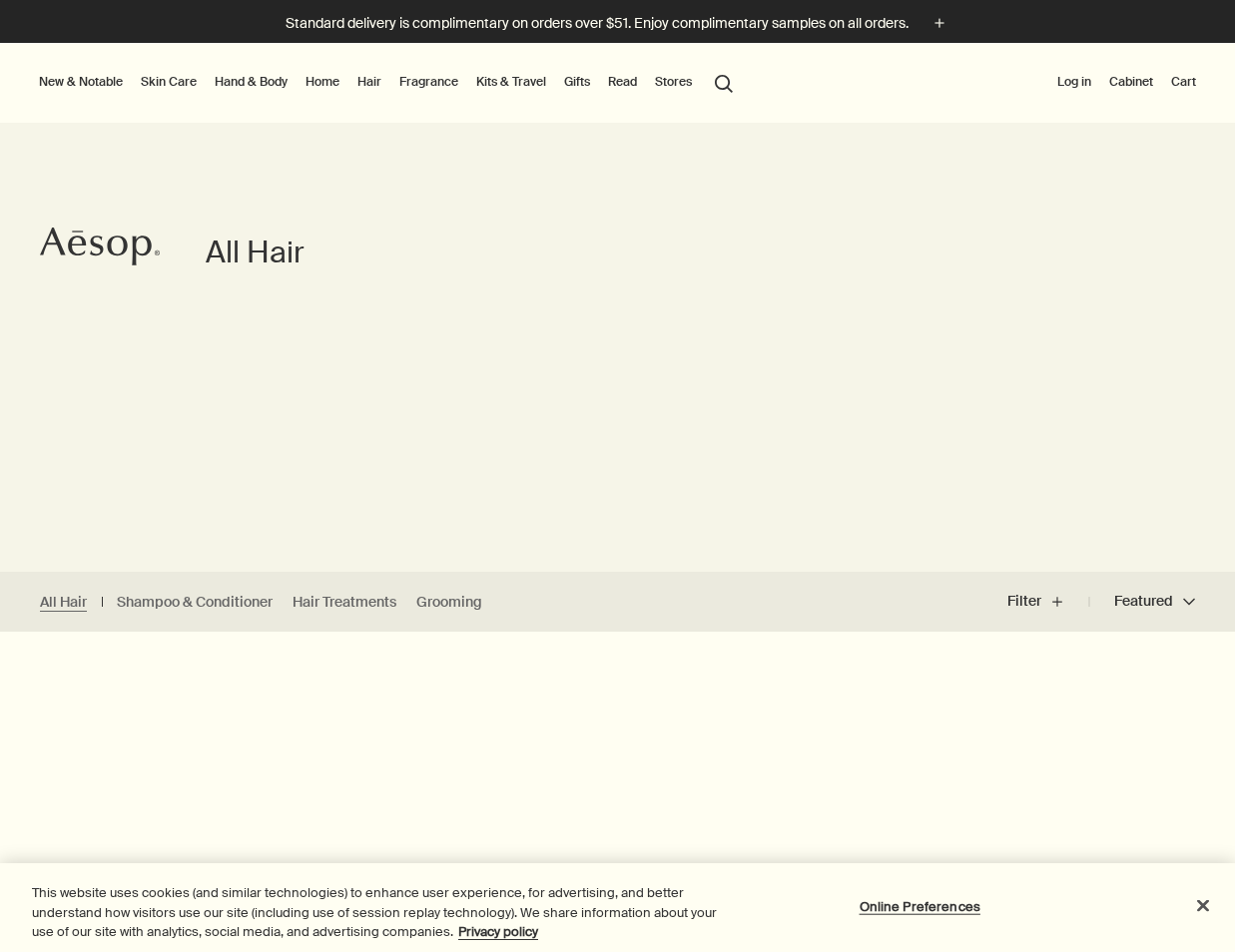 scroll, scrollTop: 0, scrollLeft: 0, axis: both 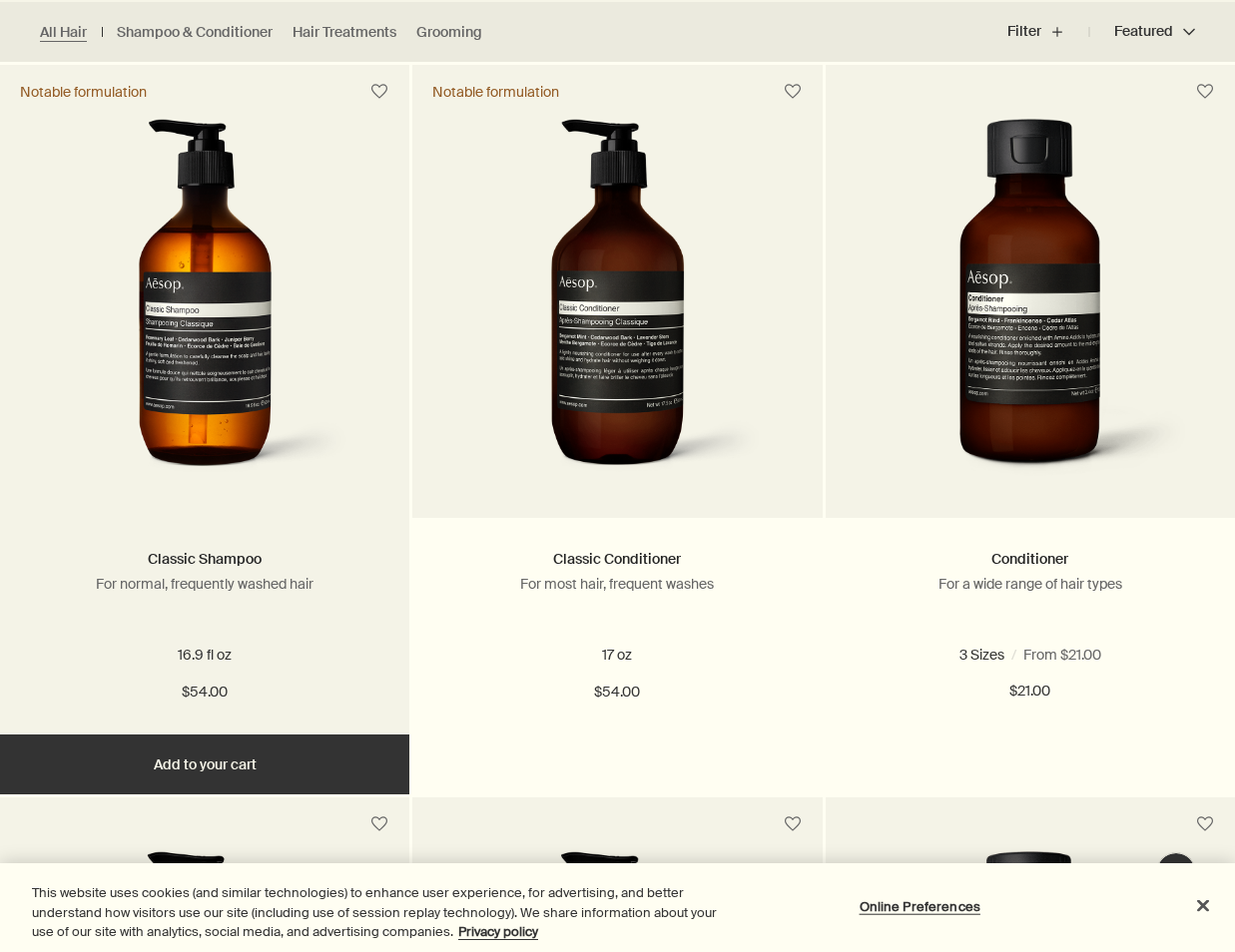 click on "Add Add to your cart" at bounding box center [205, 764] 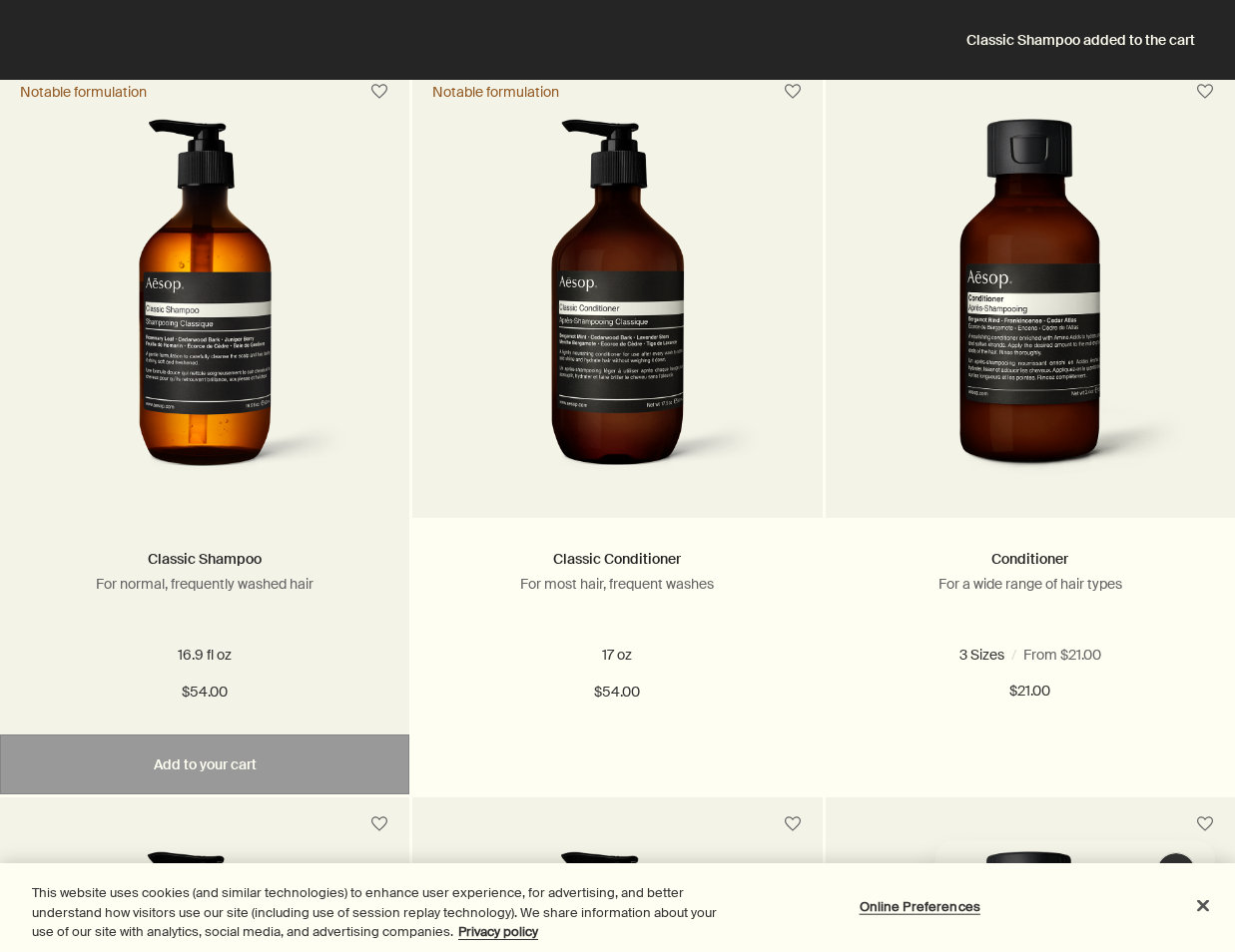 scroll, scrollTop: 0, scrollLeft: 0, axis: both 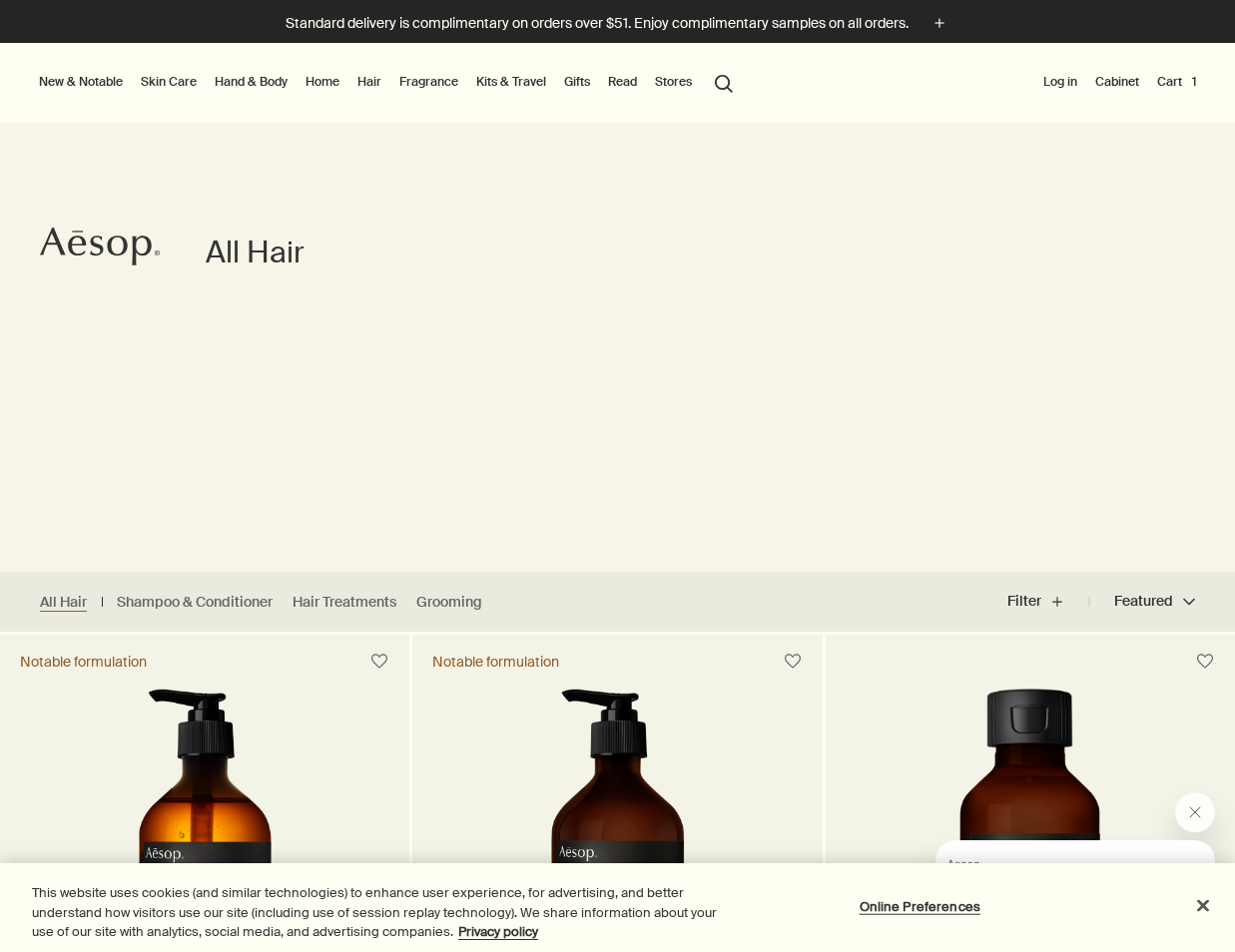 click on "New & Notable" at bounding box center [81, 82] 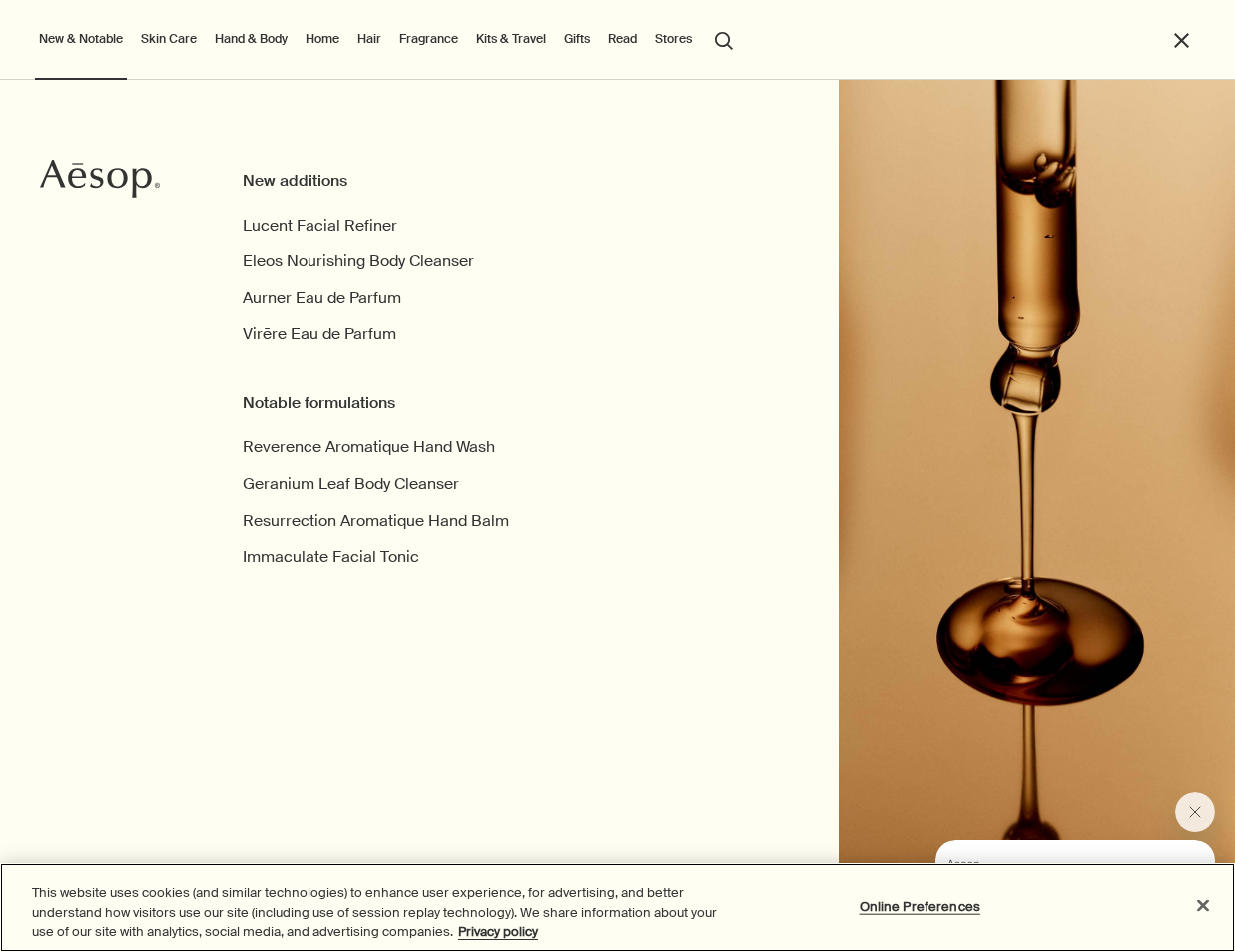 click at bounding box center (1203, 905) 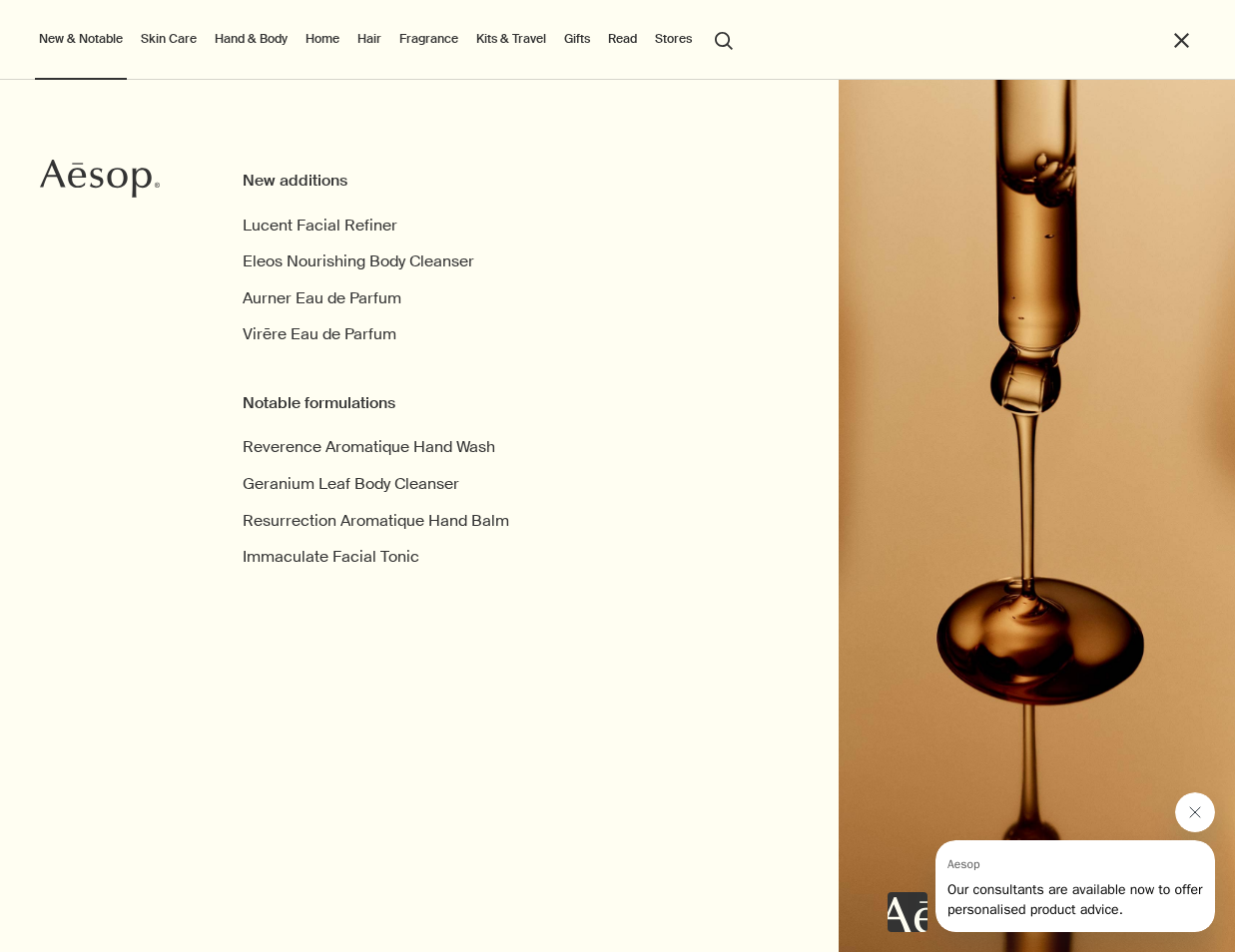click 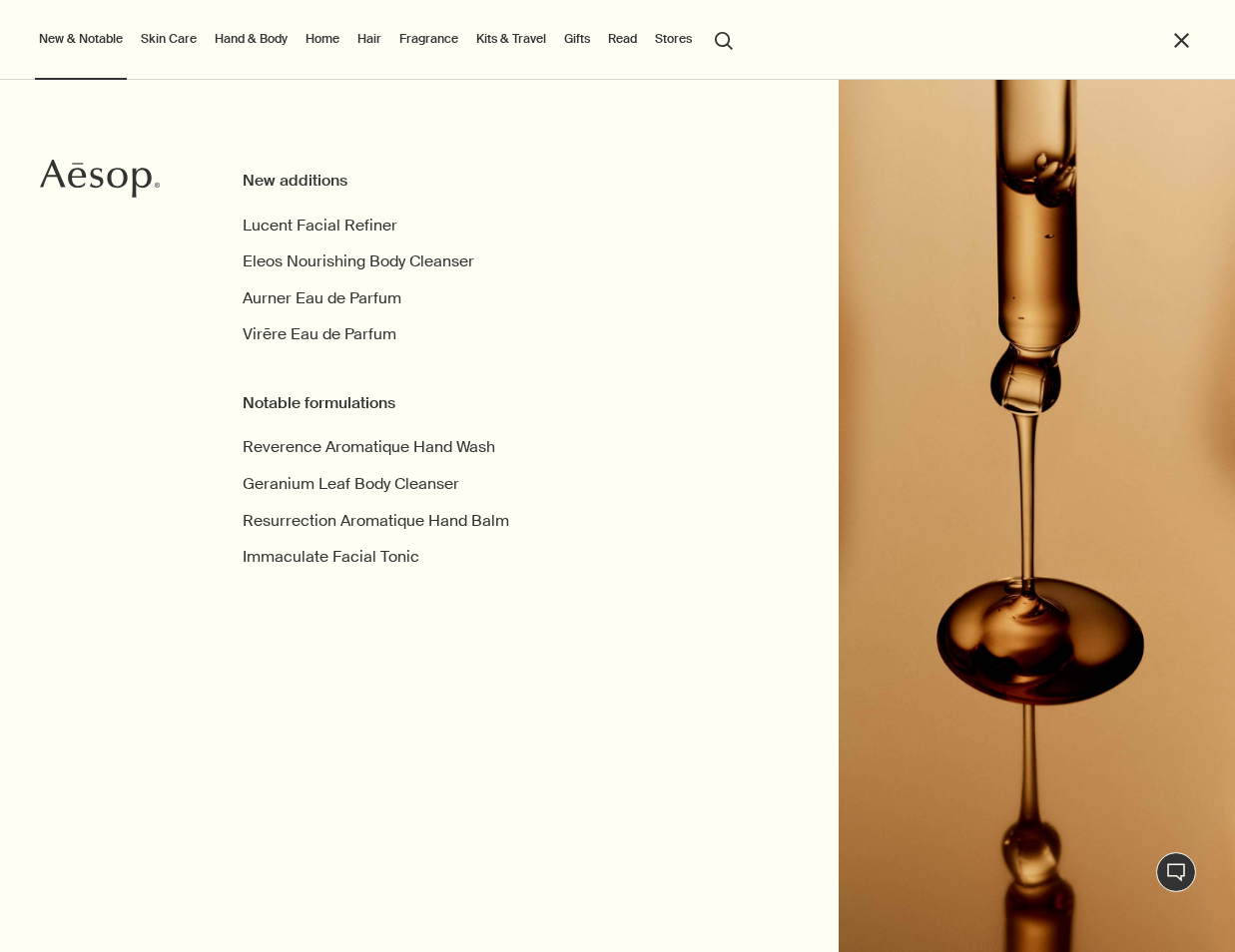 click on "Skin Care" at bounding box center [169, 39] 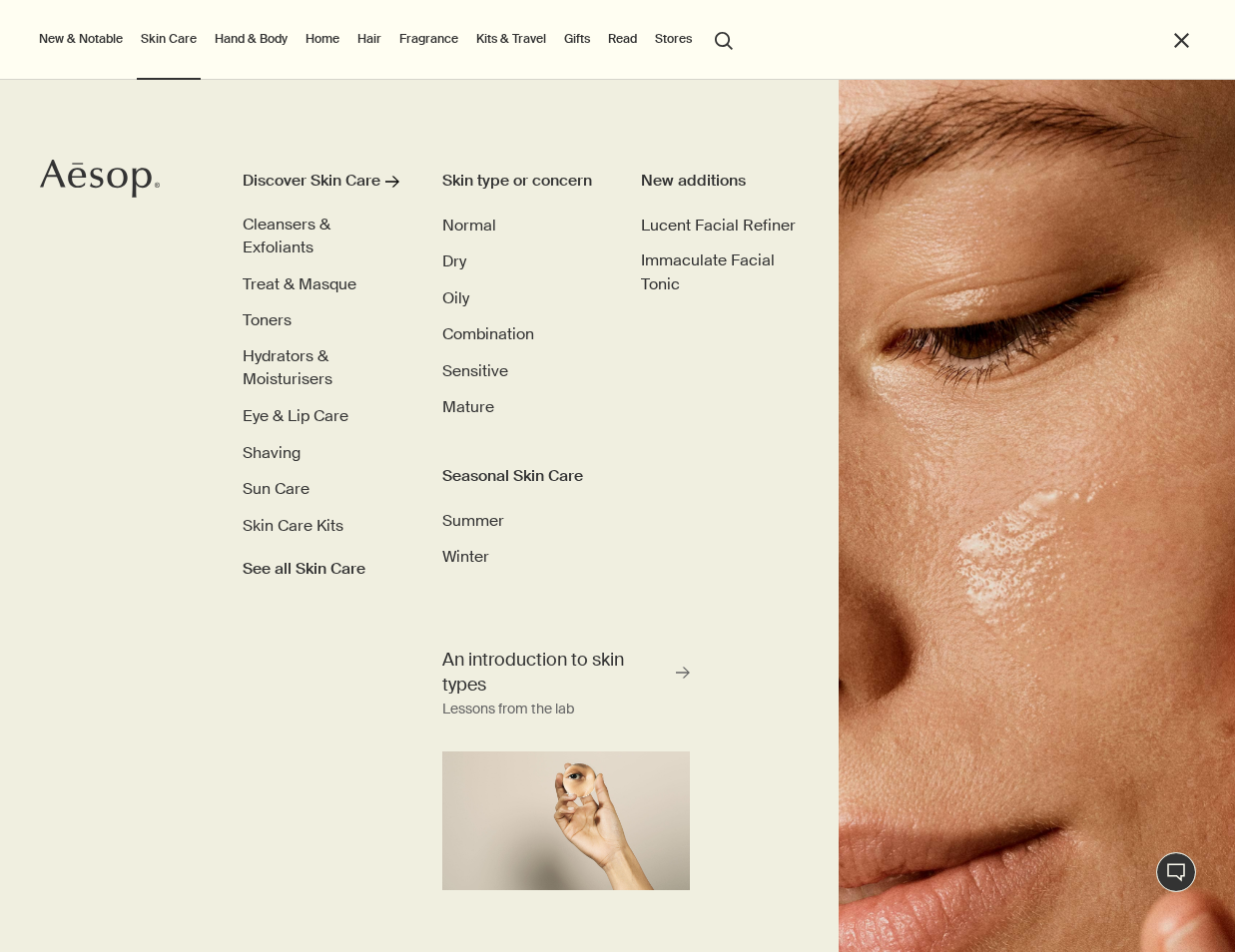 click on "Hand & Body" at bounding box center [251, 39] 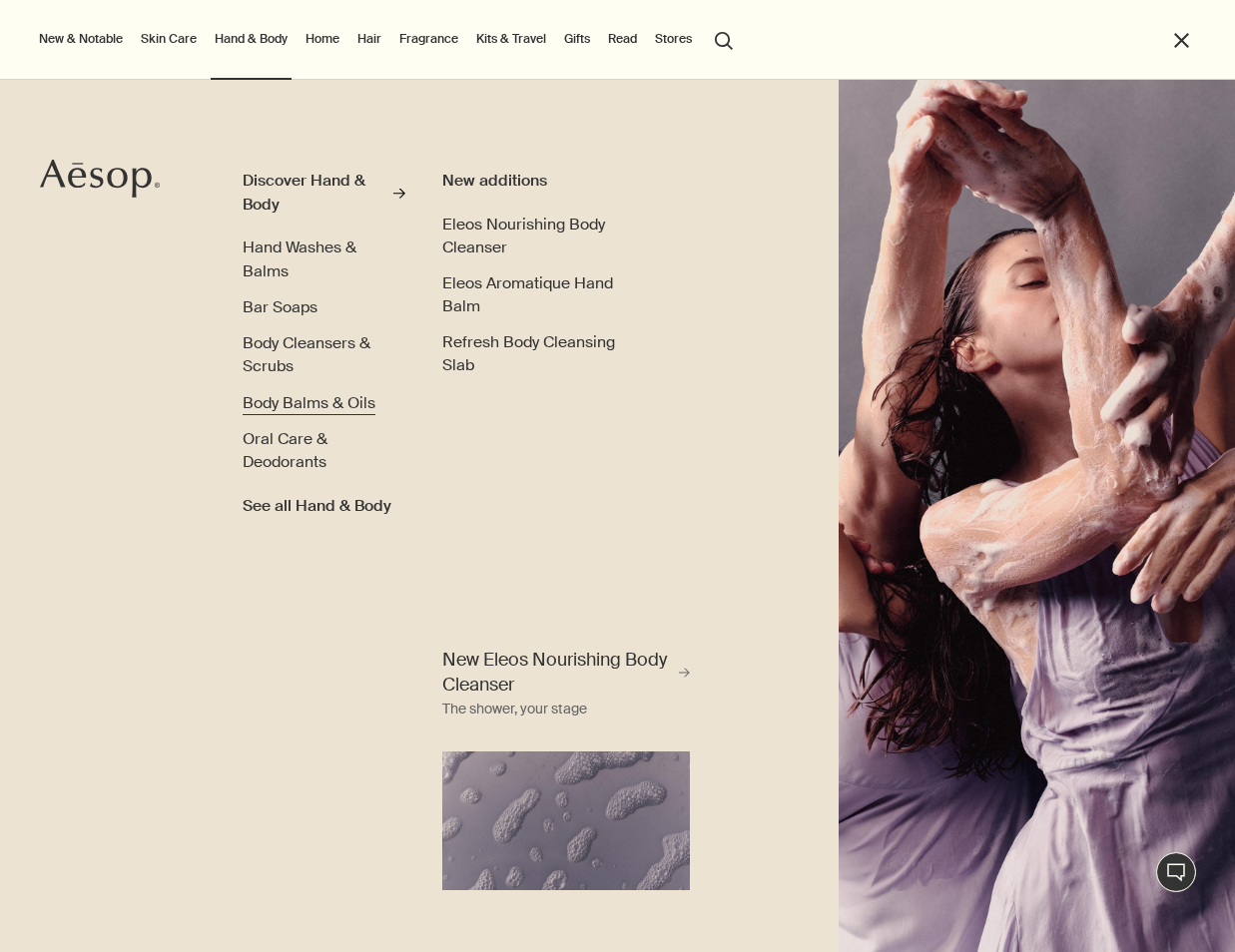 click on "Body Balms & Oils" at bounding box center [309, 403] 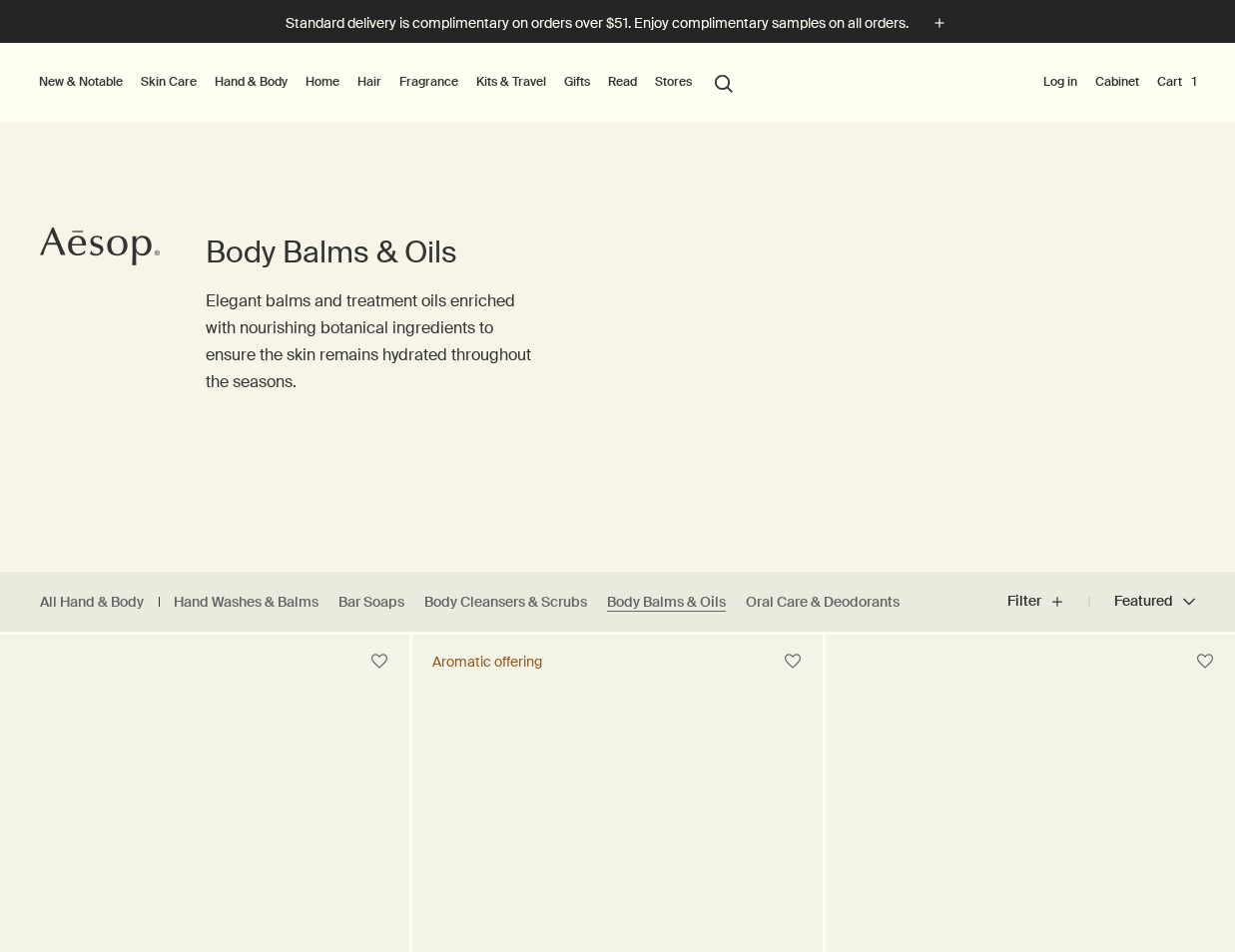 scroll, scrollTop: 0, scrollLeft: 0, axis: both 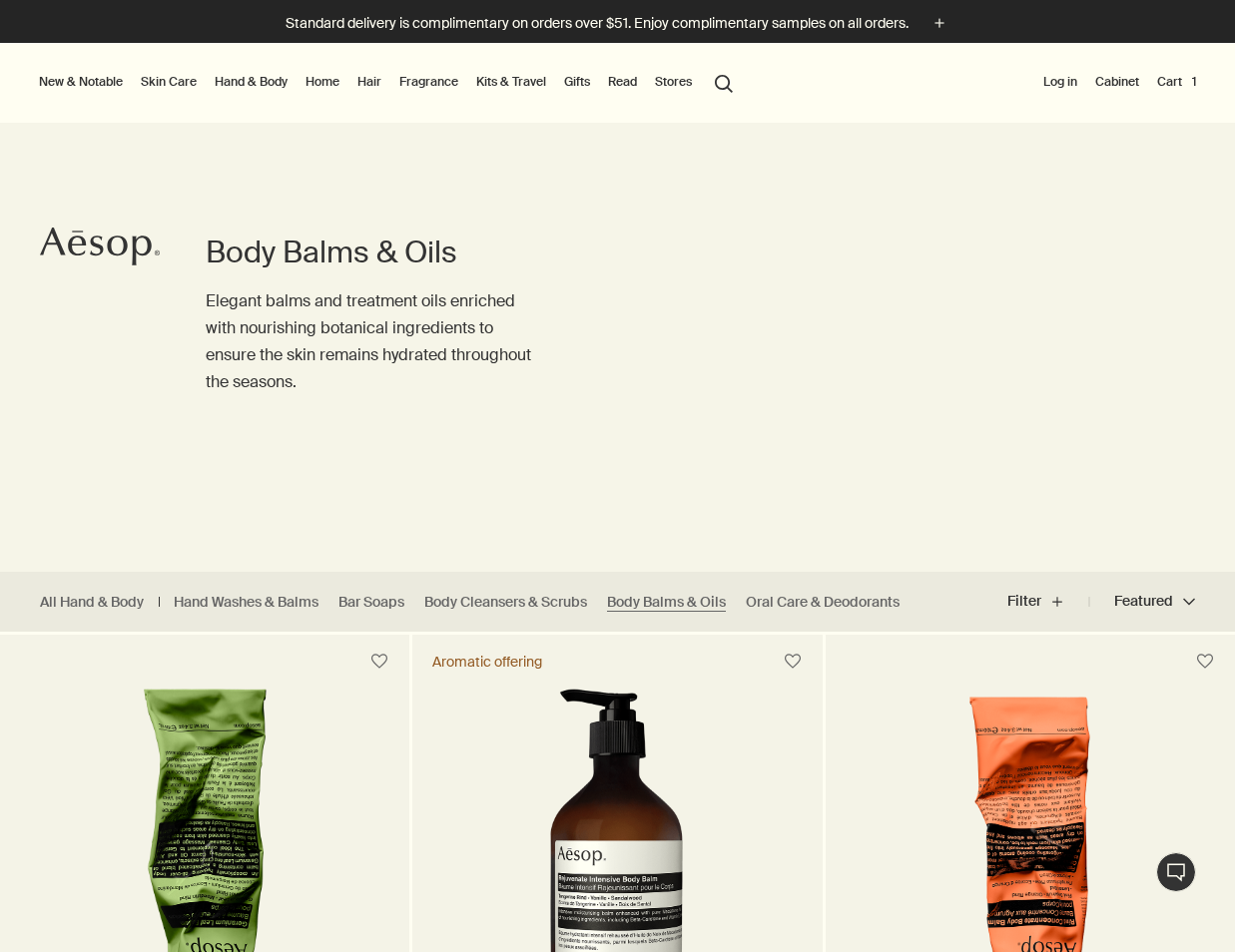 click on "Log in" at bounding box center (1060, 82) 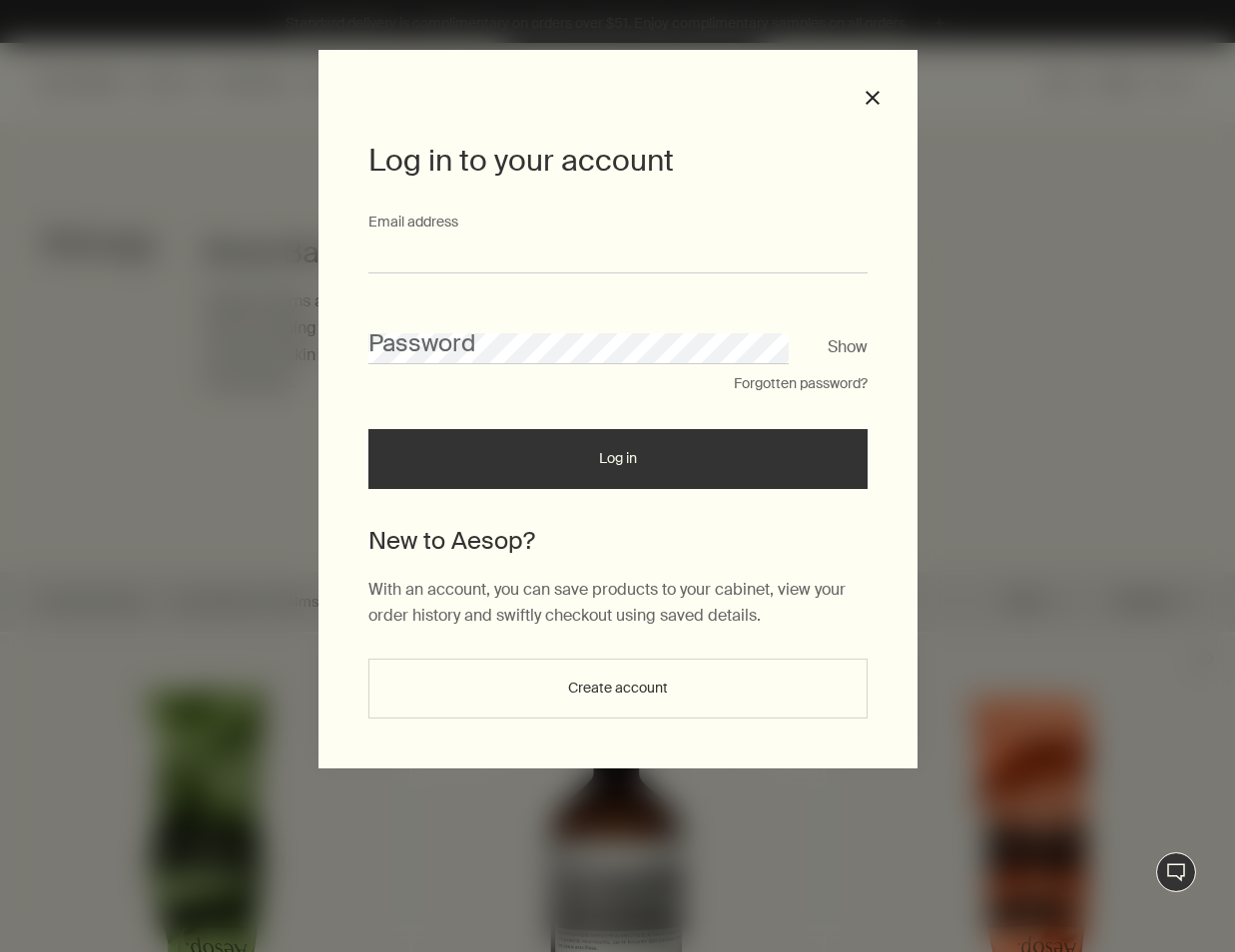 type on "**********" 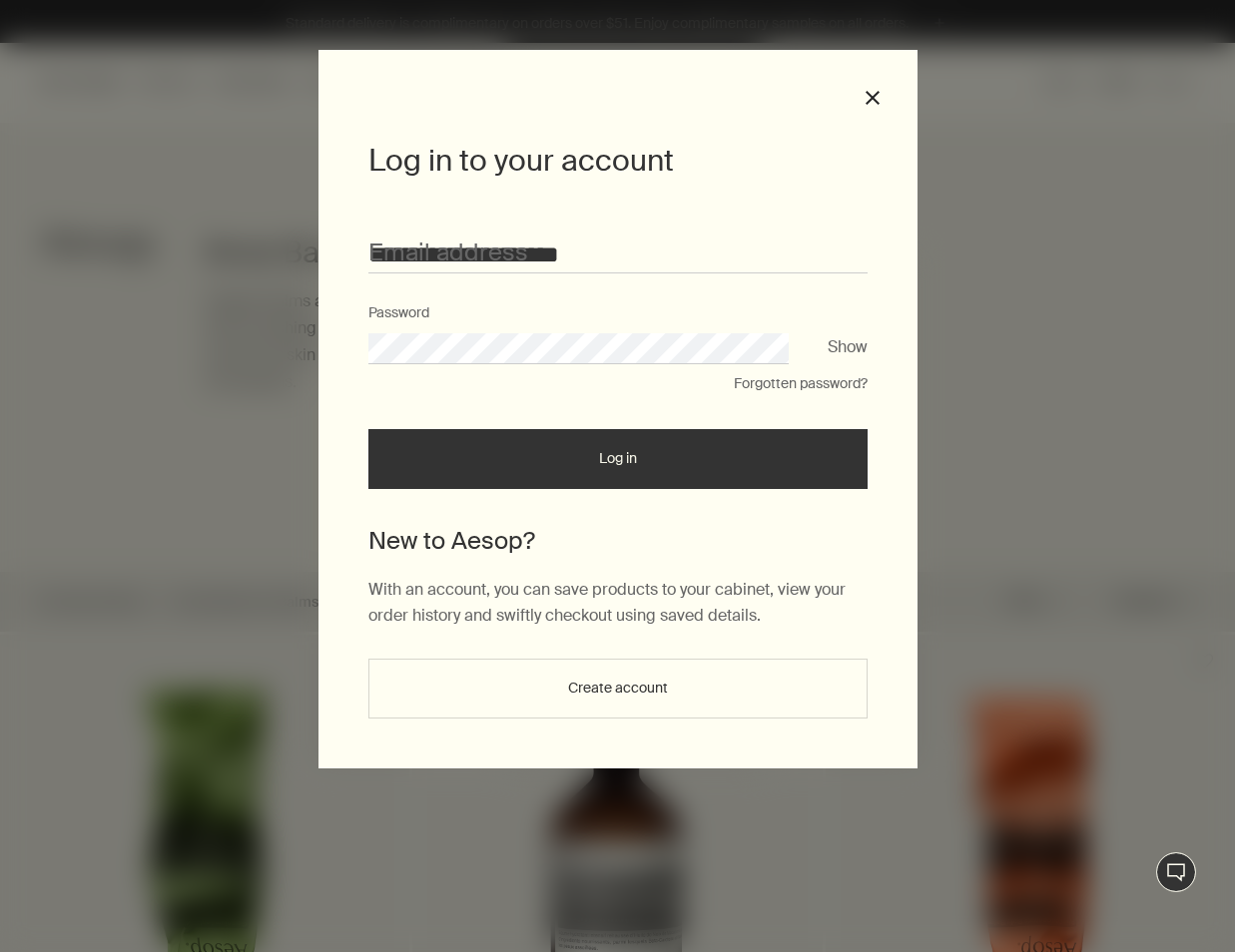click on "Log in" at bounding box center (618, 459) 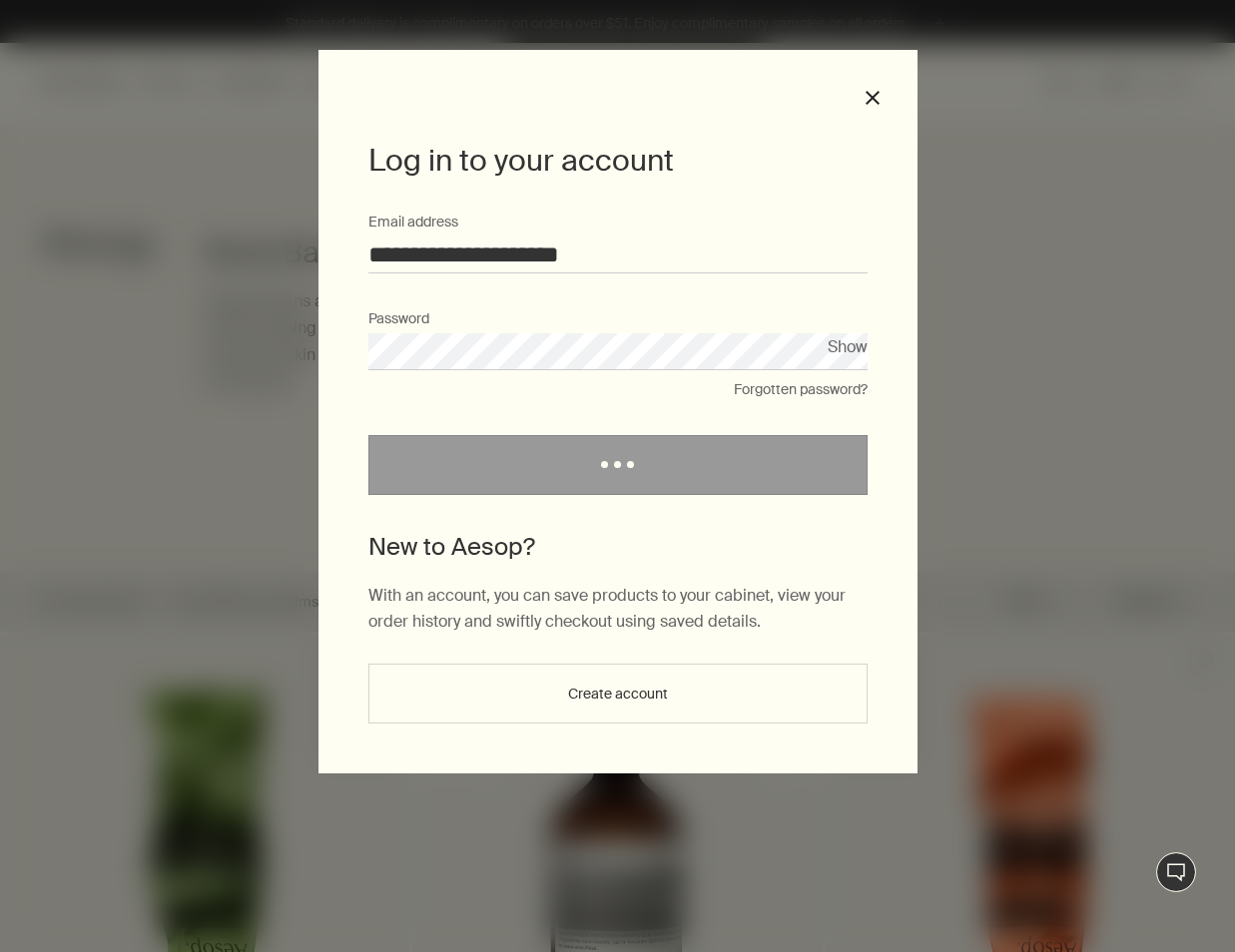 click on "**********" at bounding box center (618, 431) 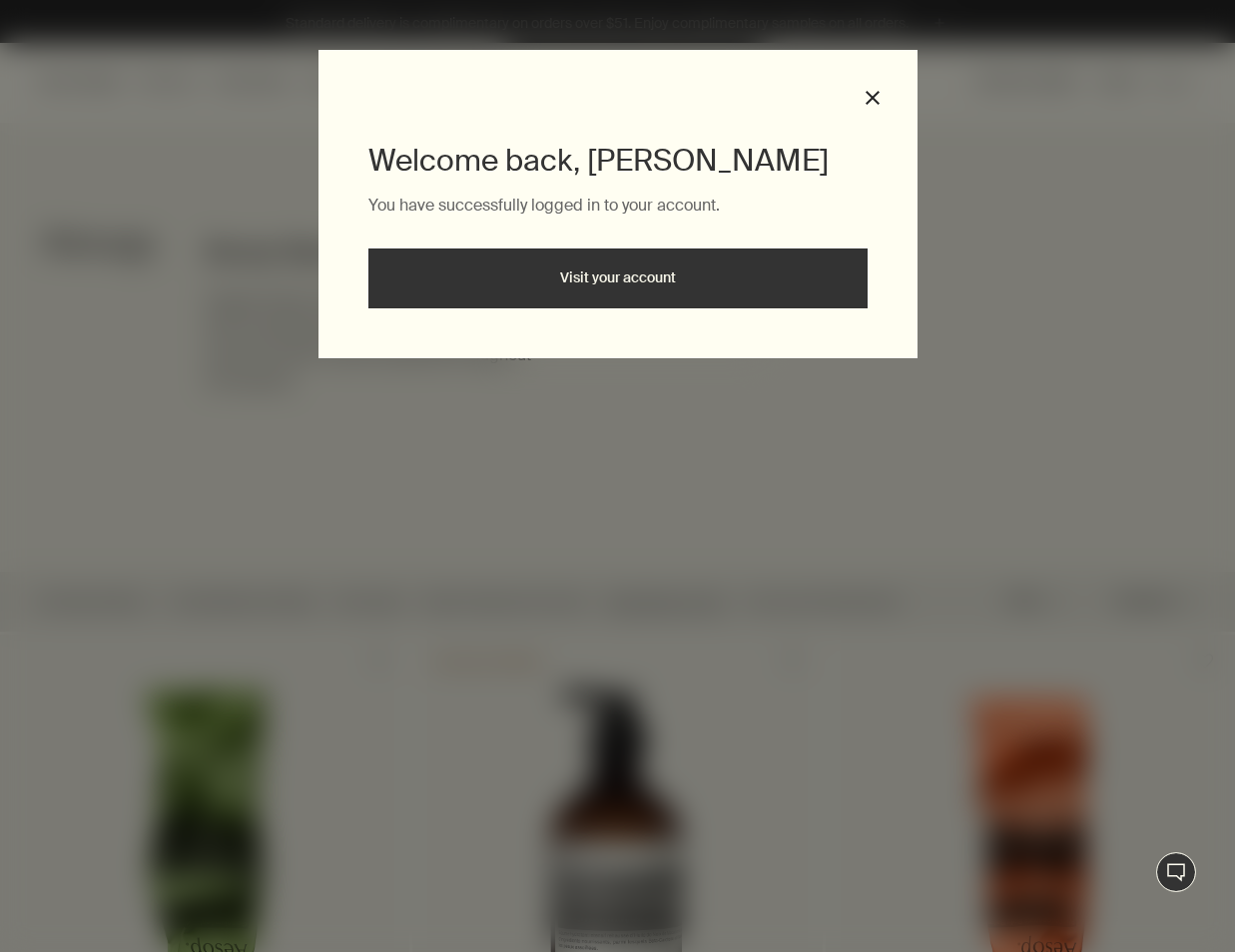 click on "Welcome back, Julia You have successfully logged in to your account. Visit your account close" at bounding box center [618, 204] 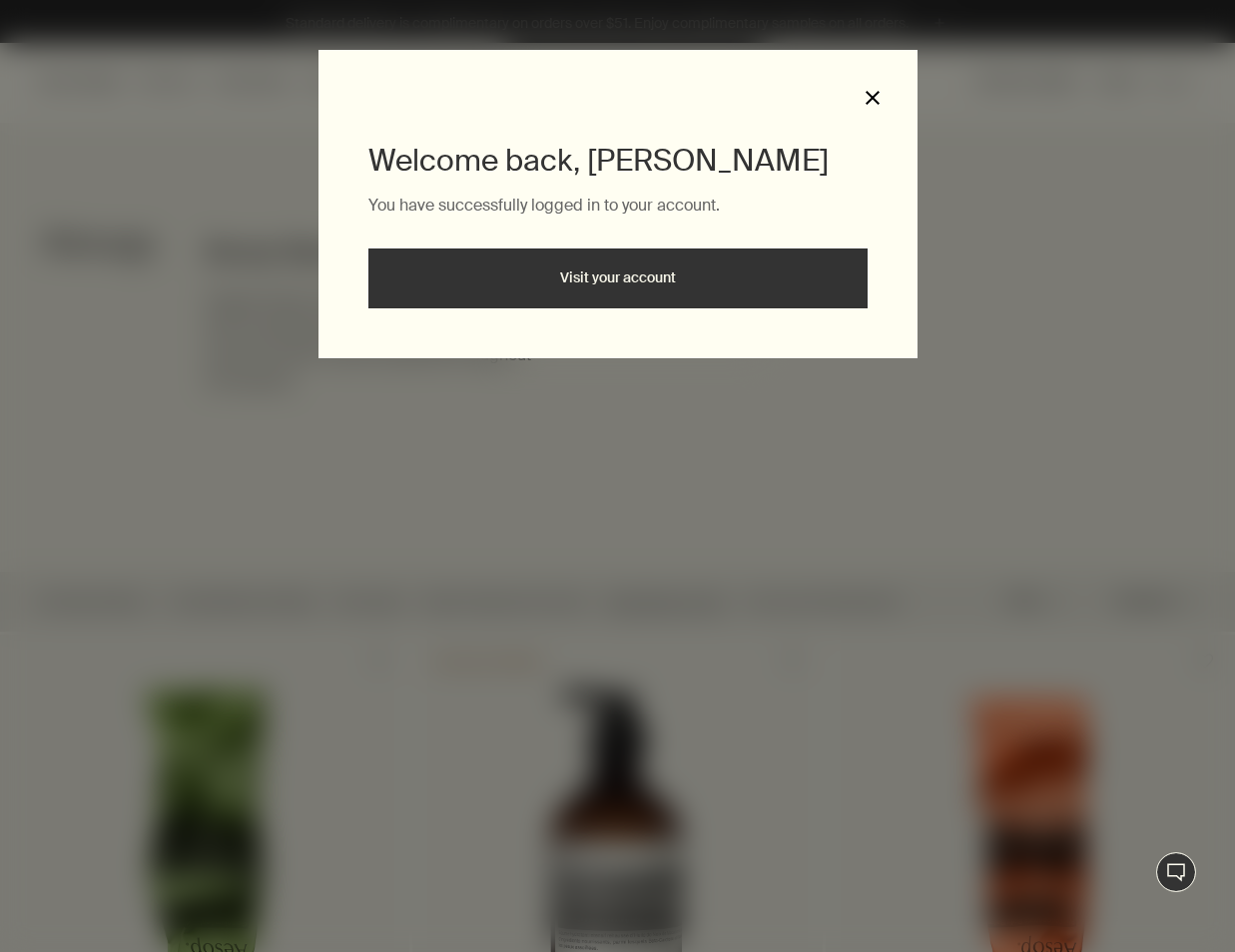 click on "close" at bounding box center (873, 98) 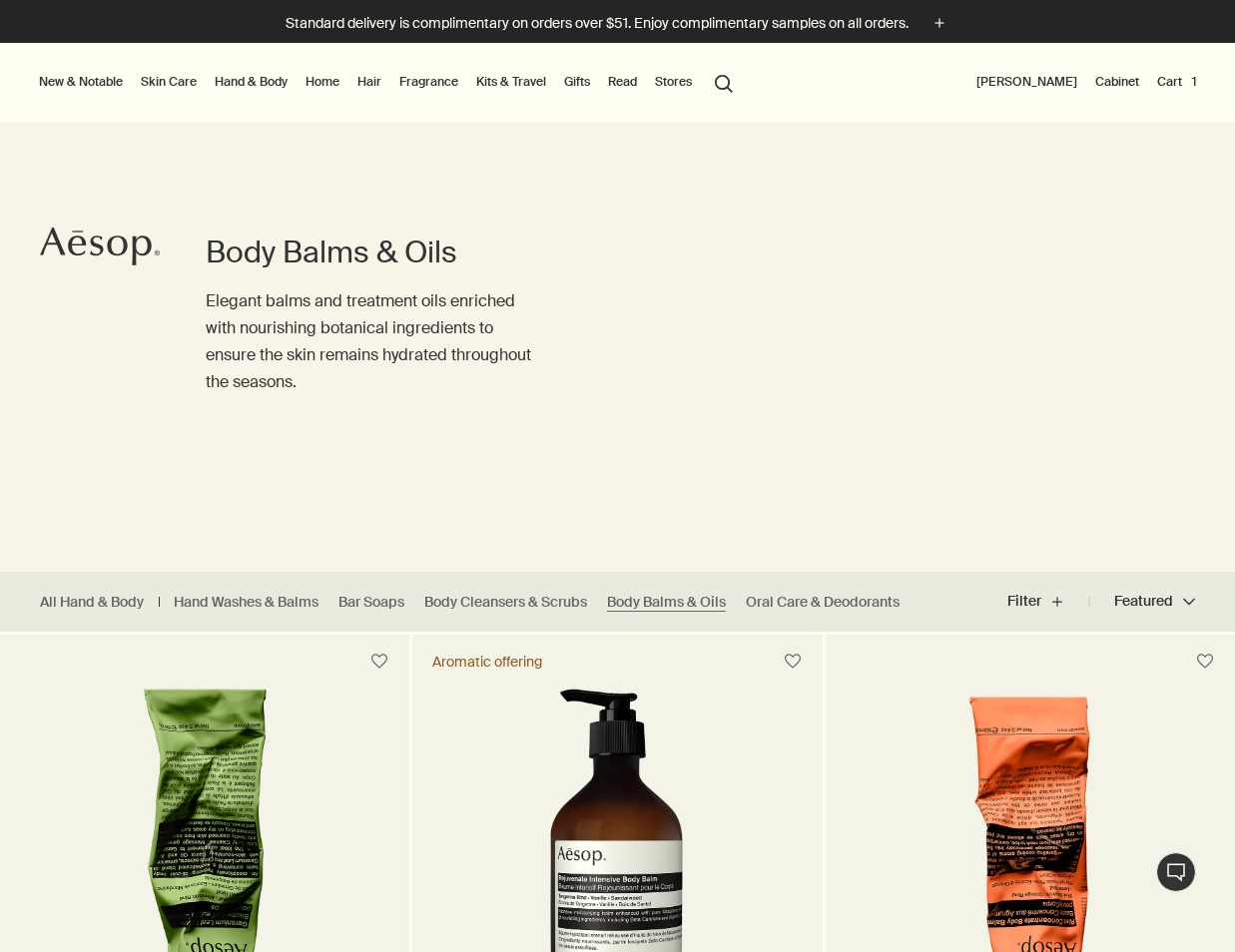 click on "Cart 1" at bounding box center (1176, 82) 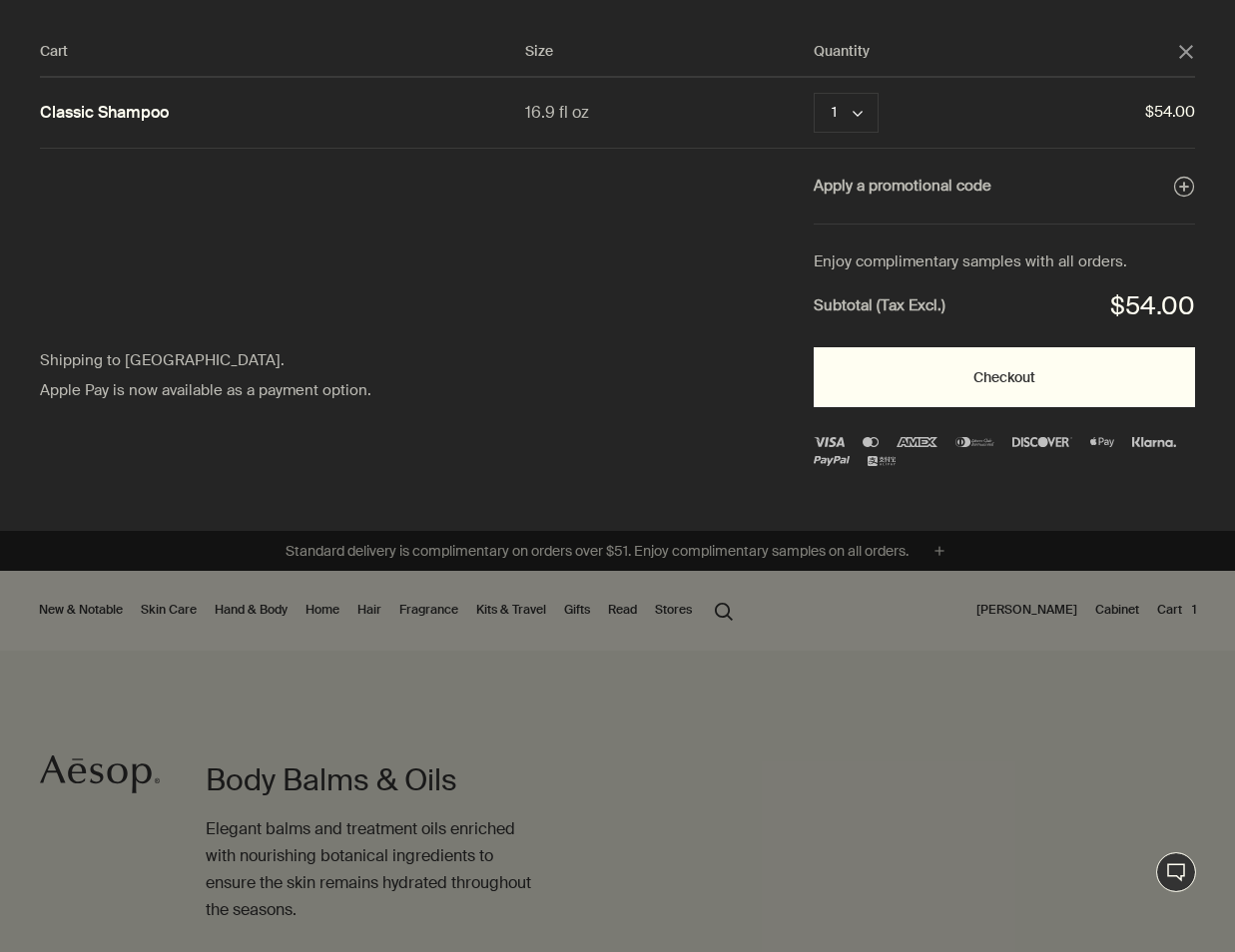 click on "Checkout" at bounding box center [1004, 377] 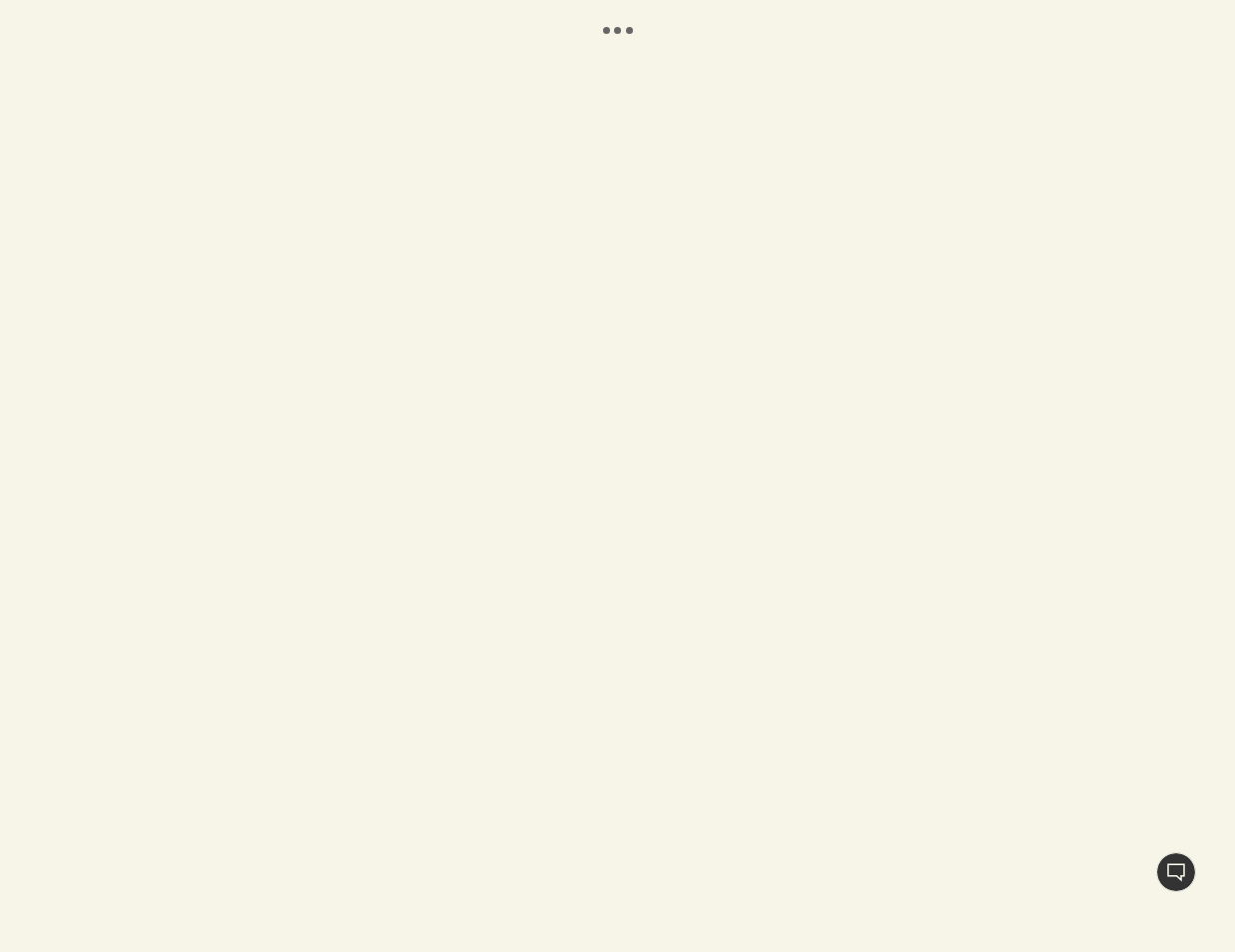 scroll, scrollTop: 0, scrollLeft: 0, axis: both 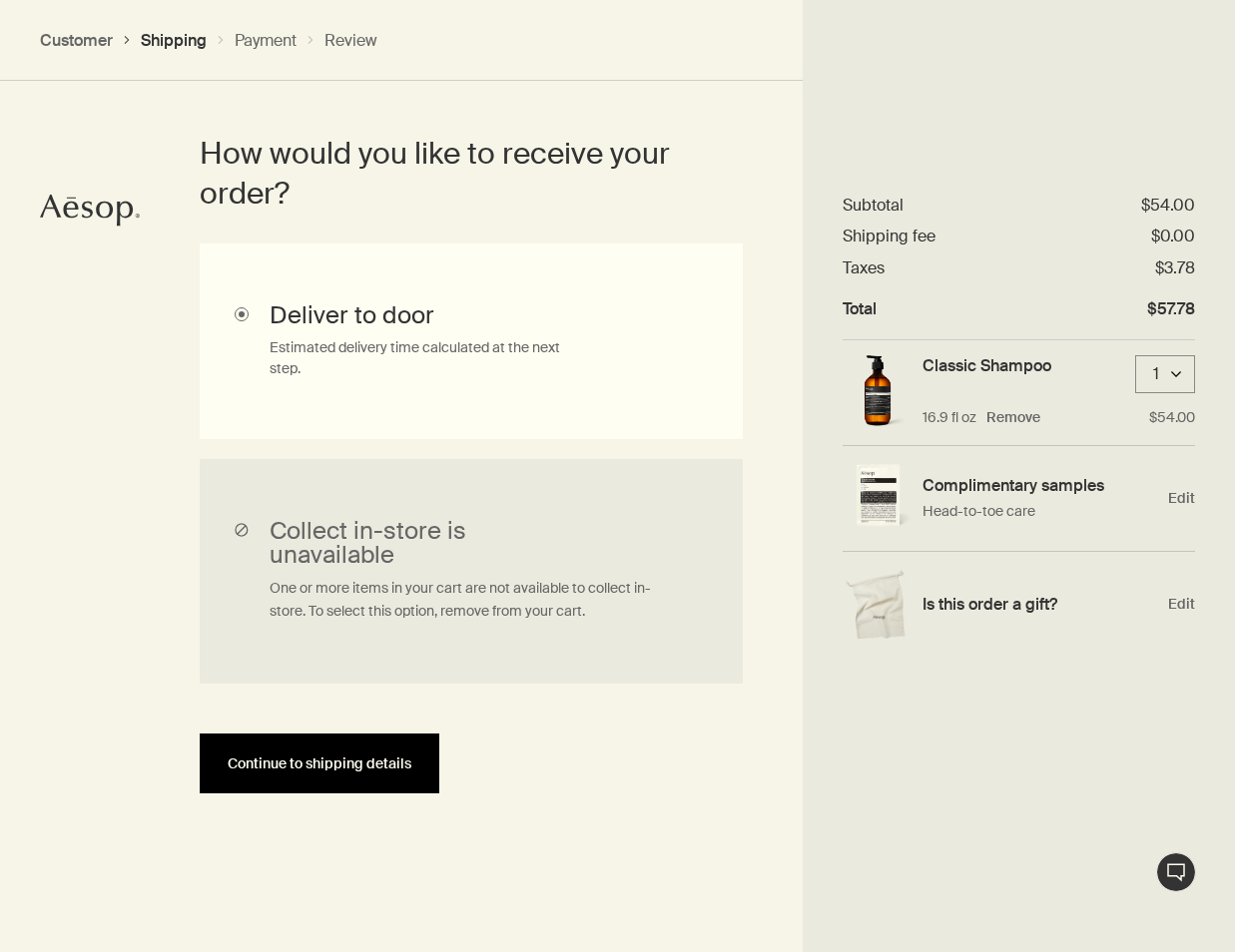 click on "Continue to shipping details" at bounding box center [319, 763] 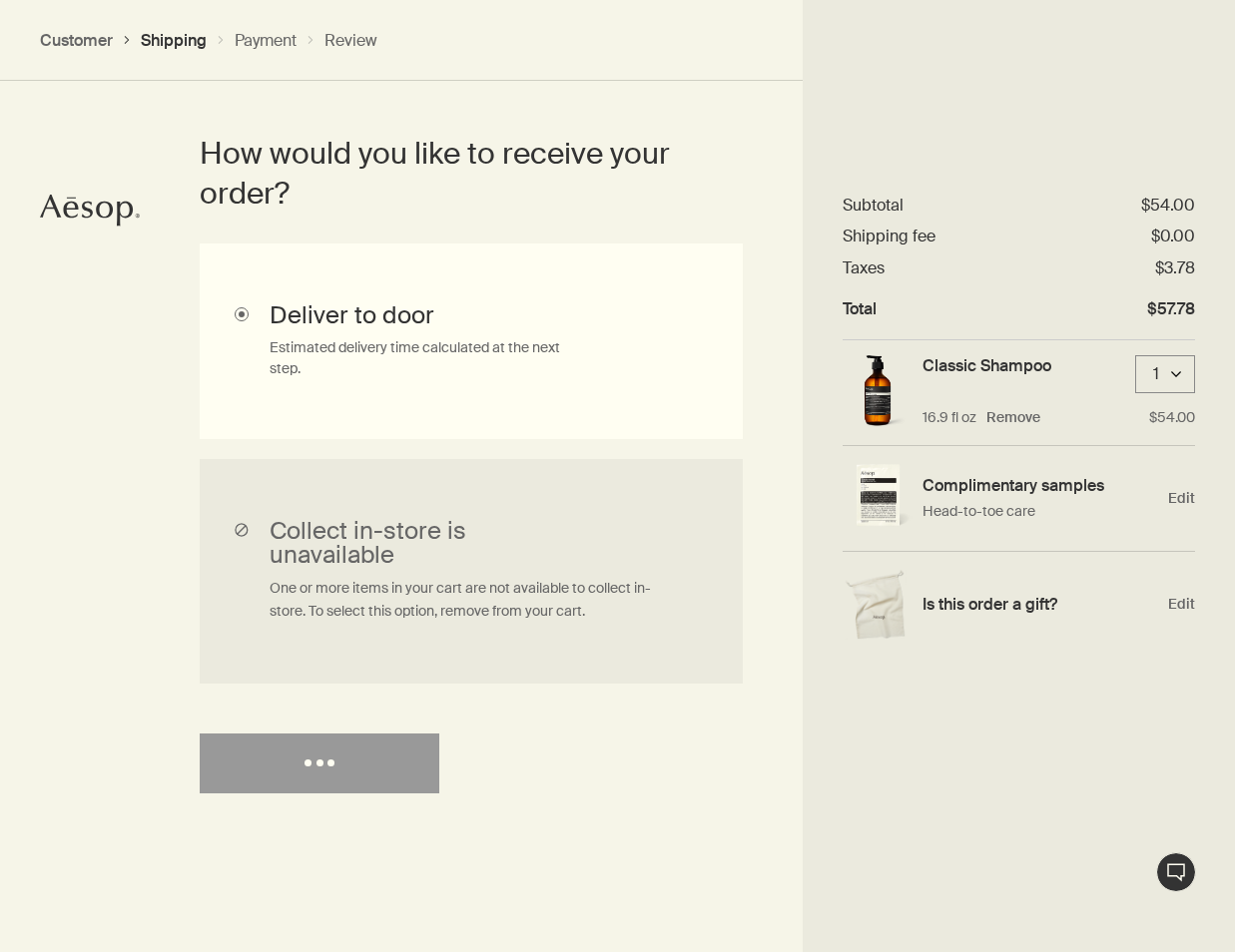 select on "US" 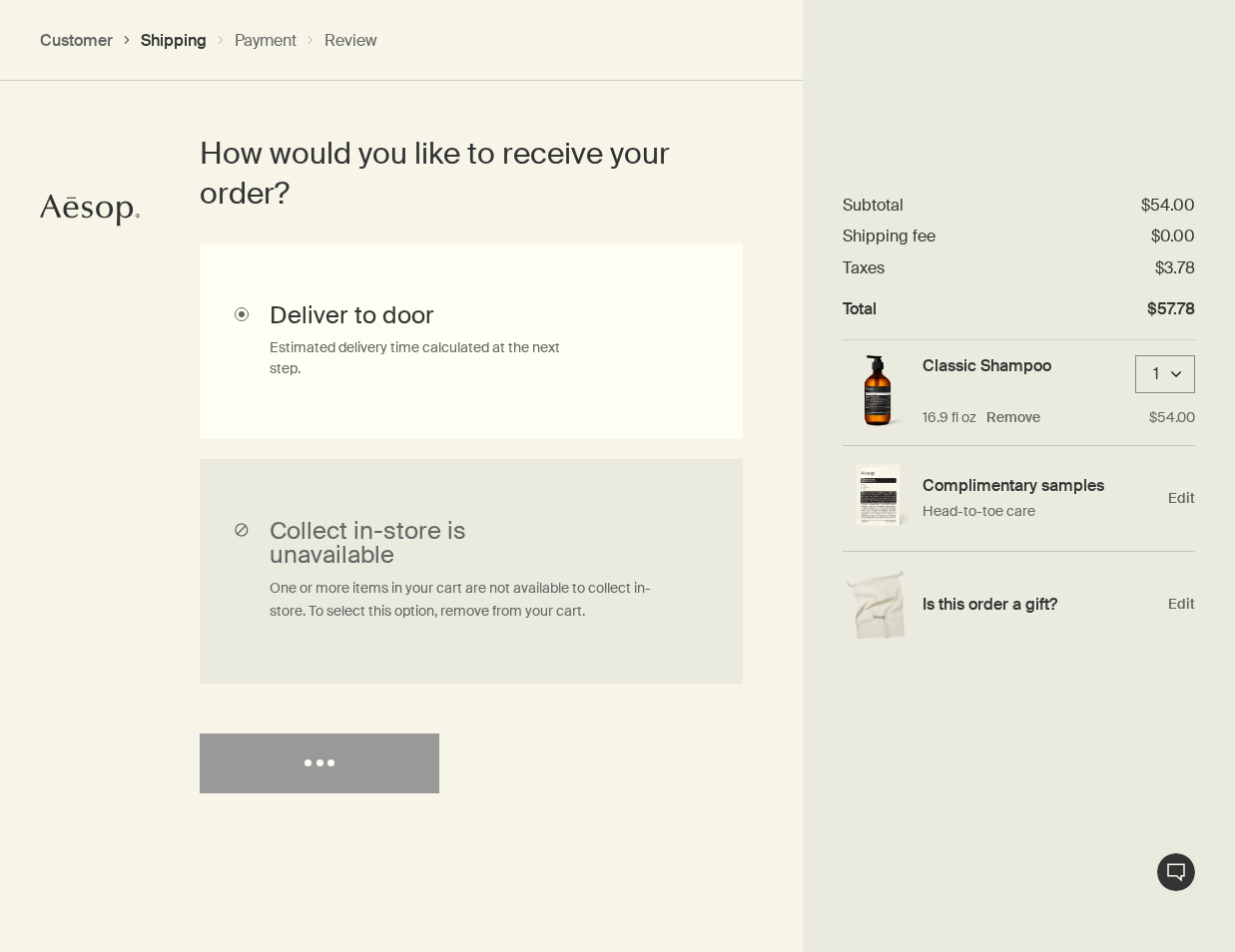 select on "US" 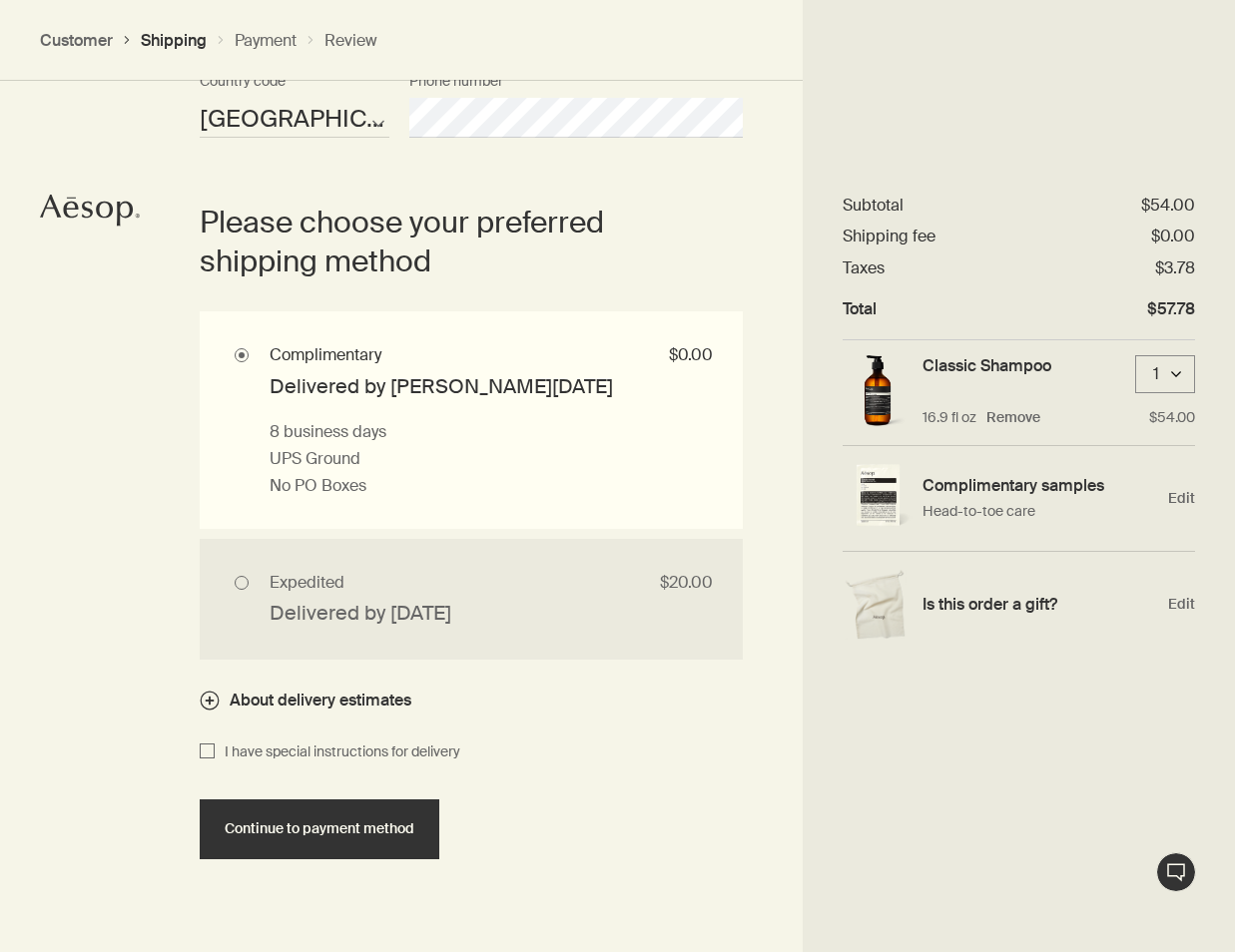 scroll, scrollTop: 1856, scrollLeft: 0, axis: vertical 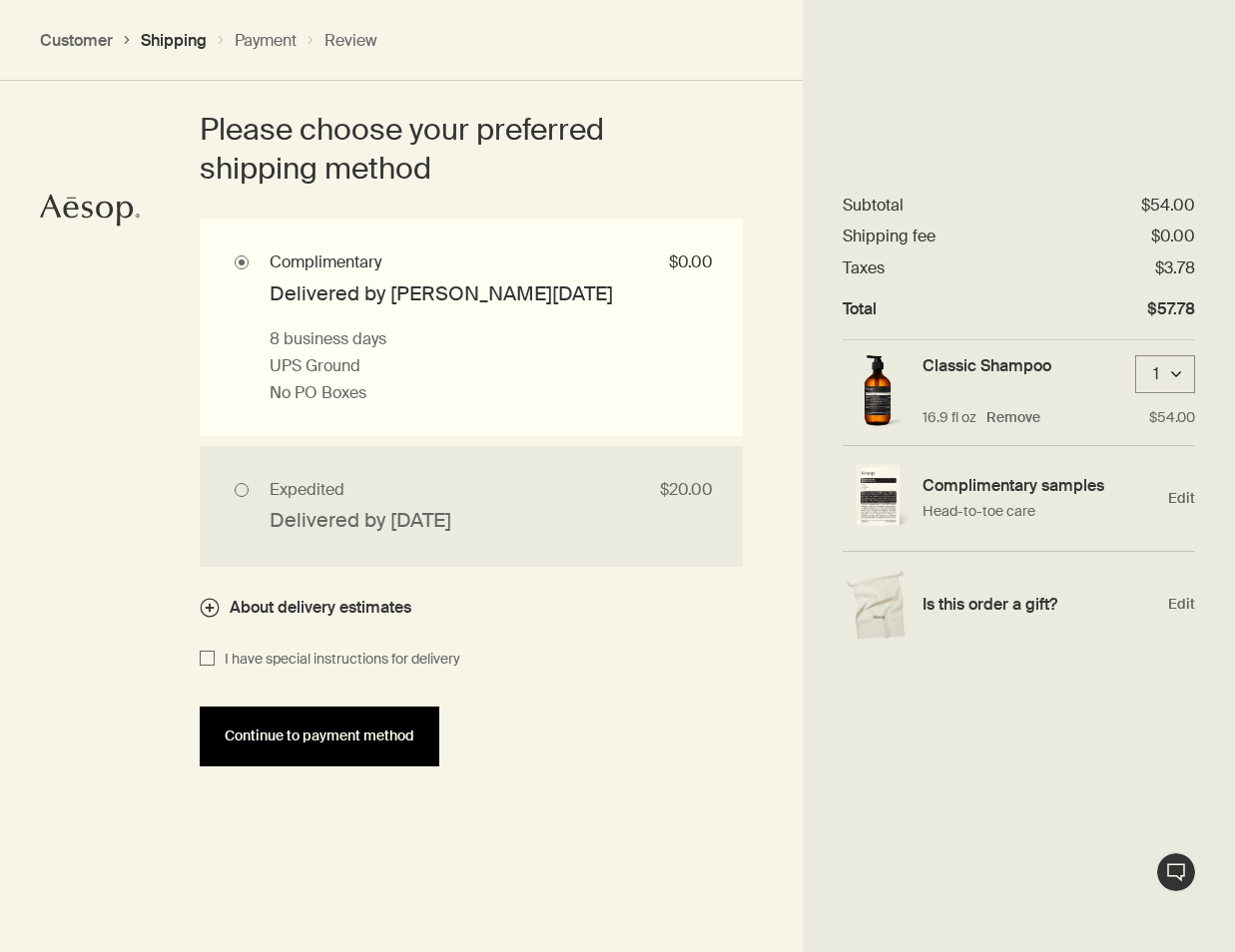 click on "Continue to payment method" at bounding box center [319, 735] 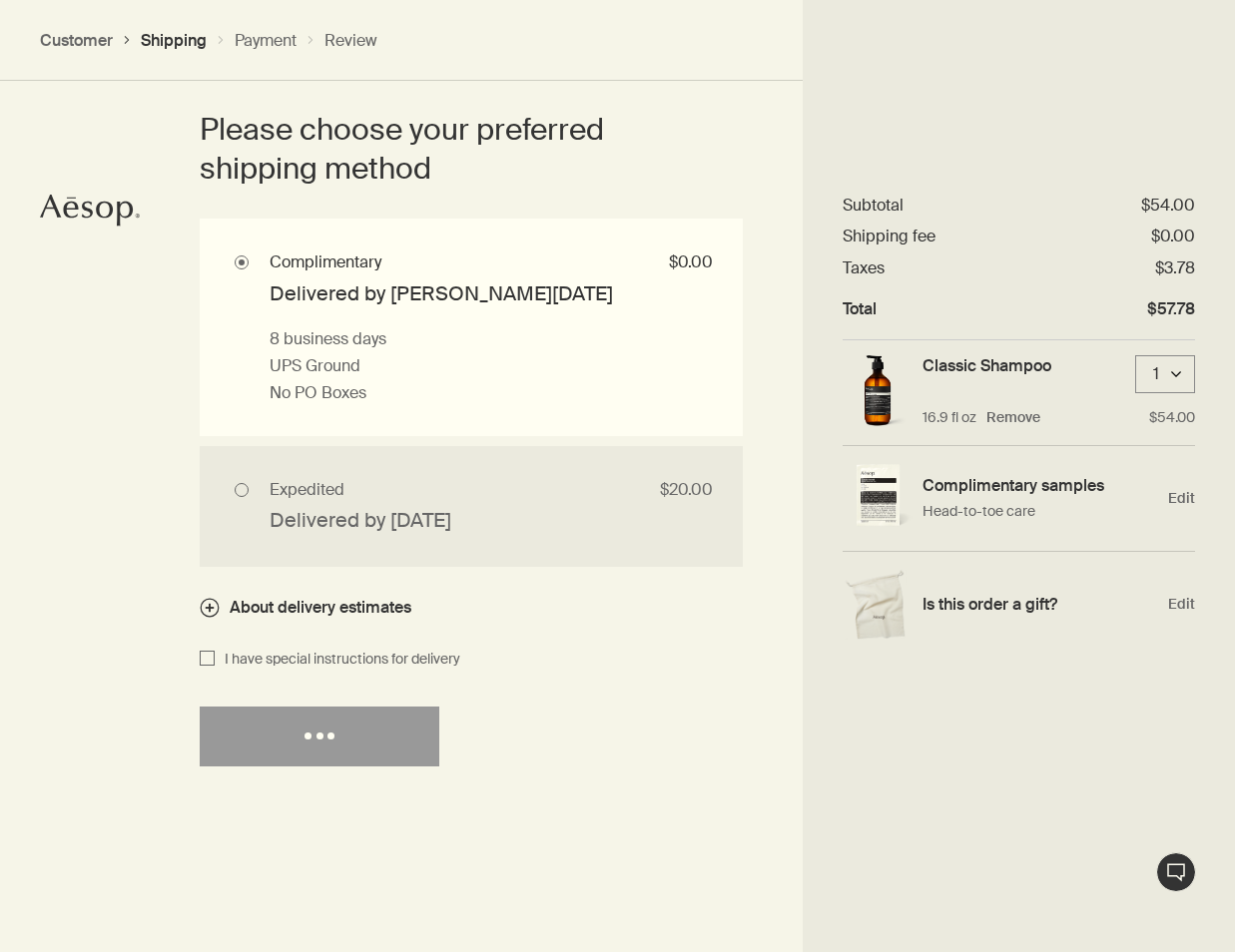 select on "US" 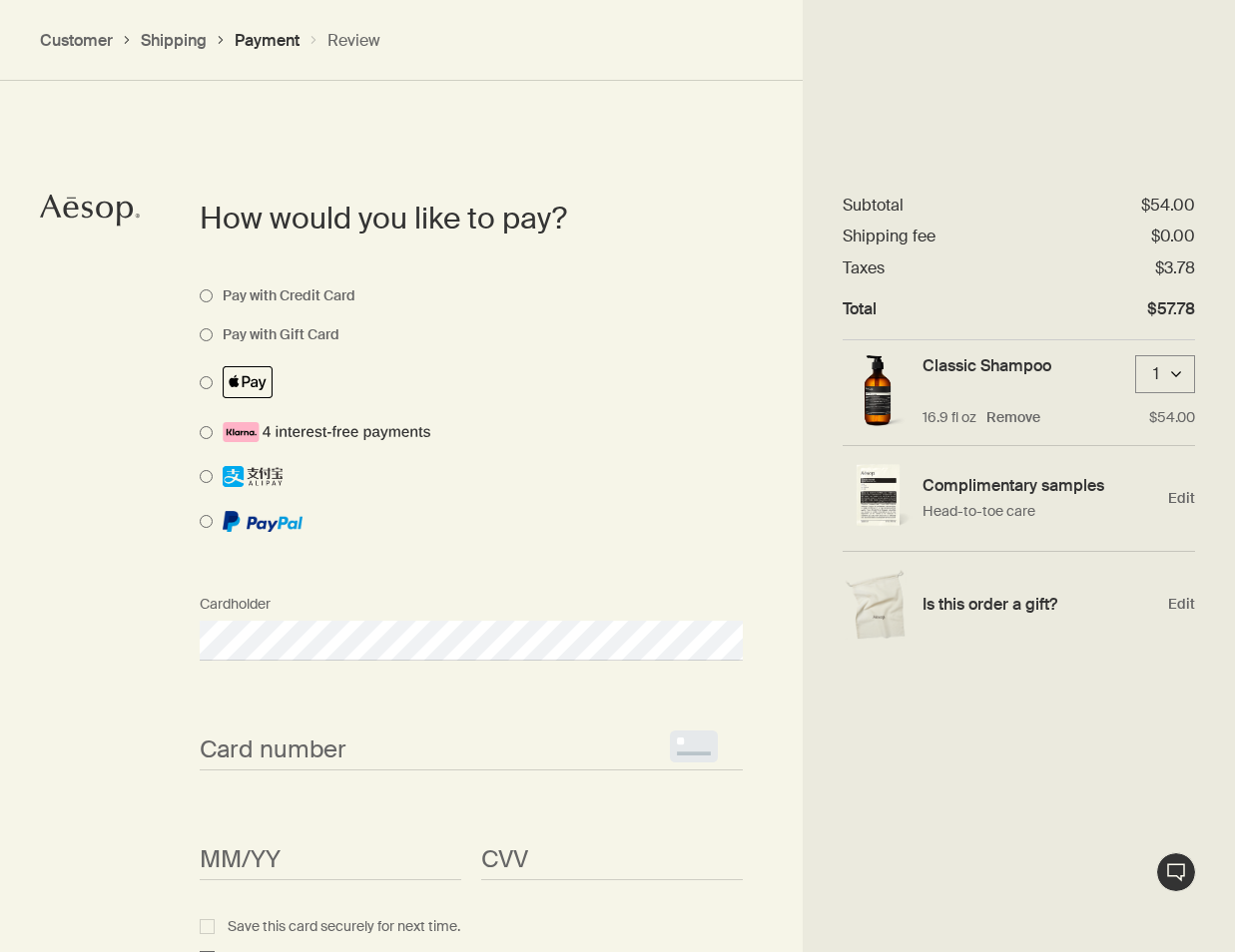 scroll, scrollTop: 1412, scrollLeft: 0, axis: vertical 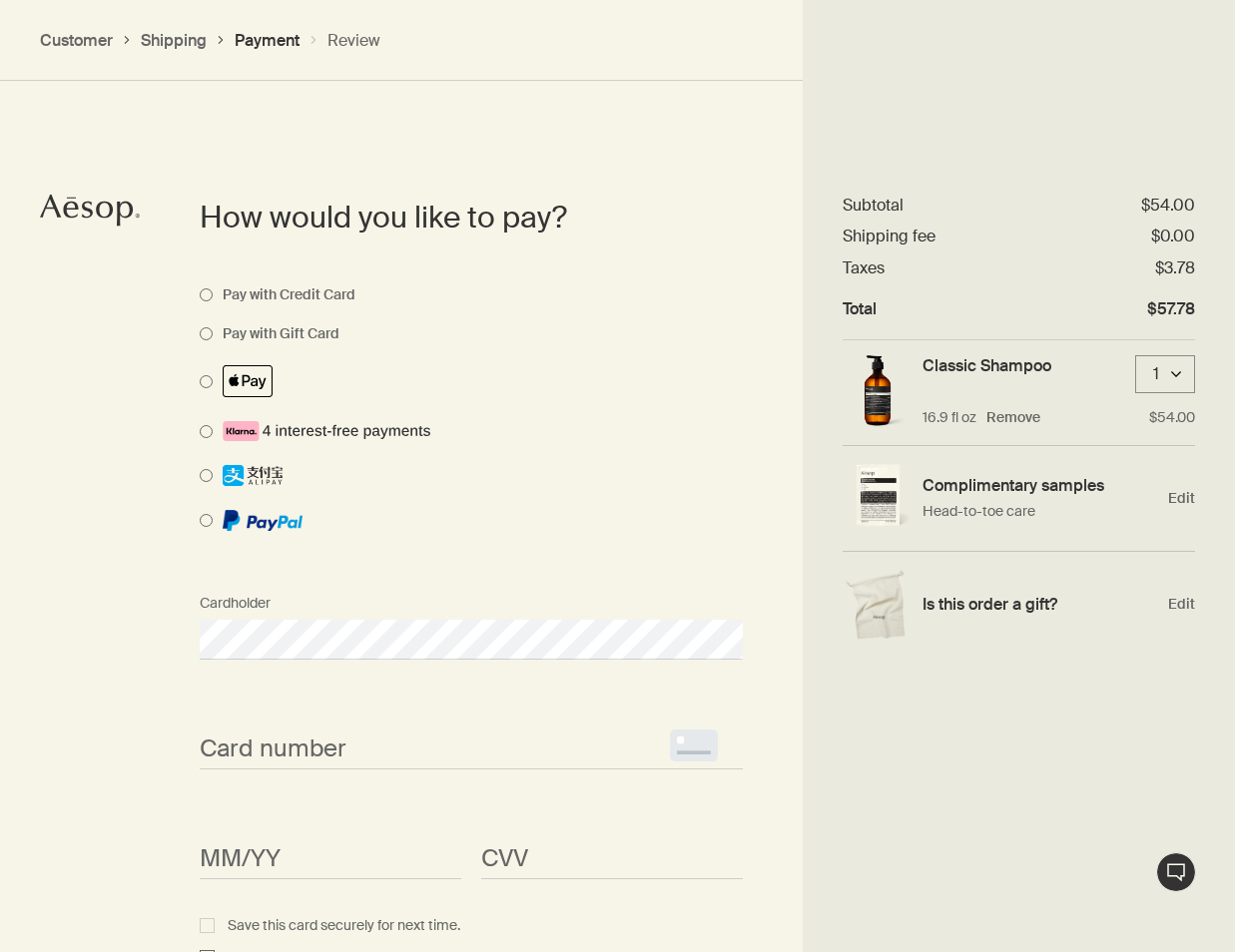 select on "US" 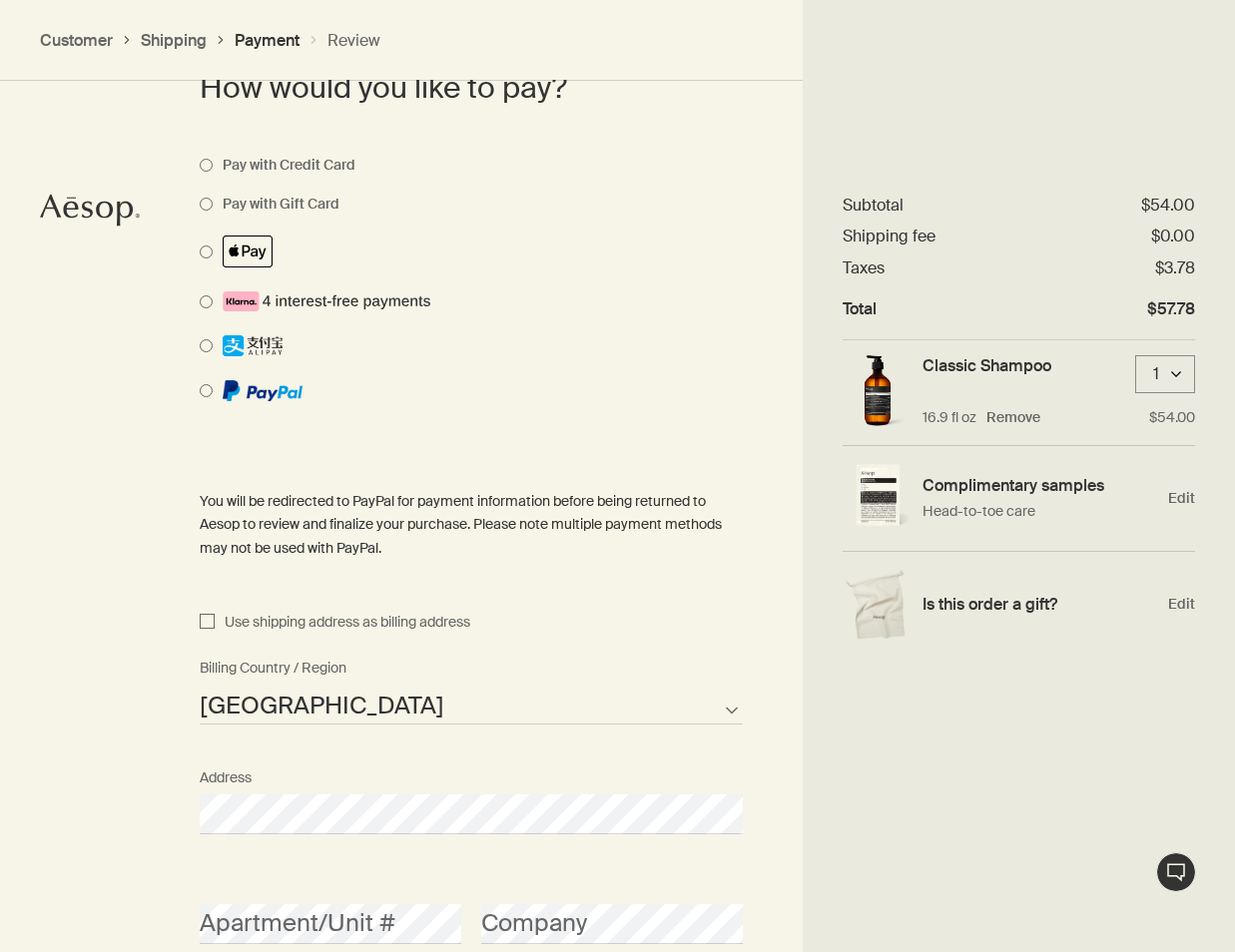 scroll, scrollTop: 1626, scrollLeft: 0, axis: vertical 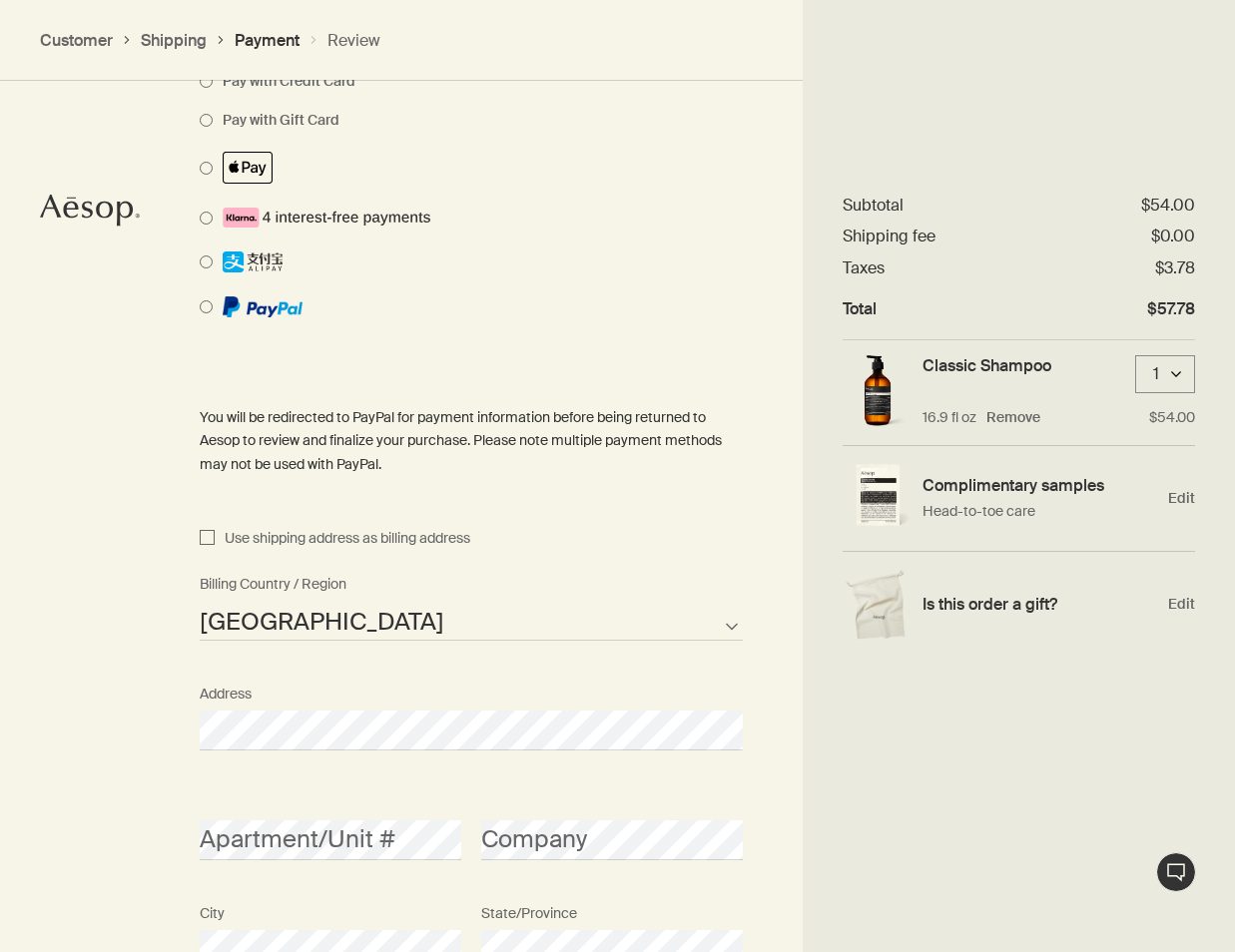 click on "Use shipping address as billing address" at bounding box center (207, 539) 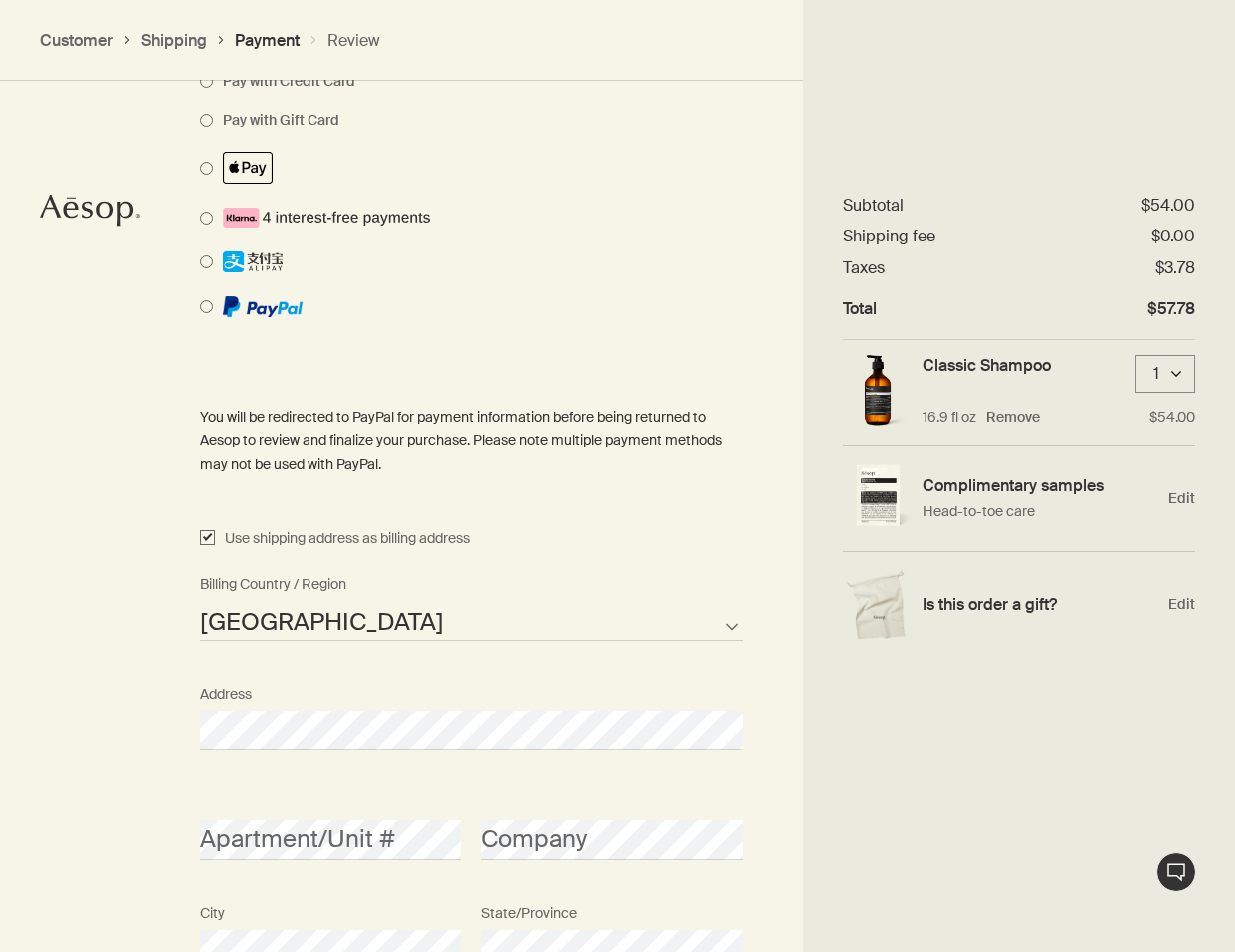 checkbox on "true" 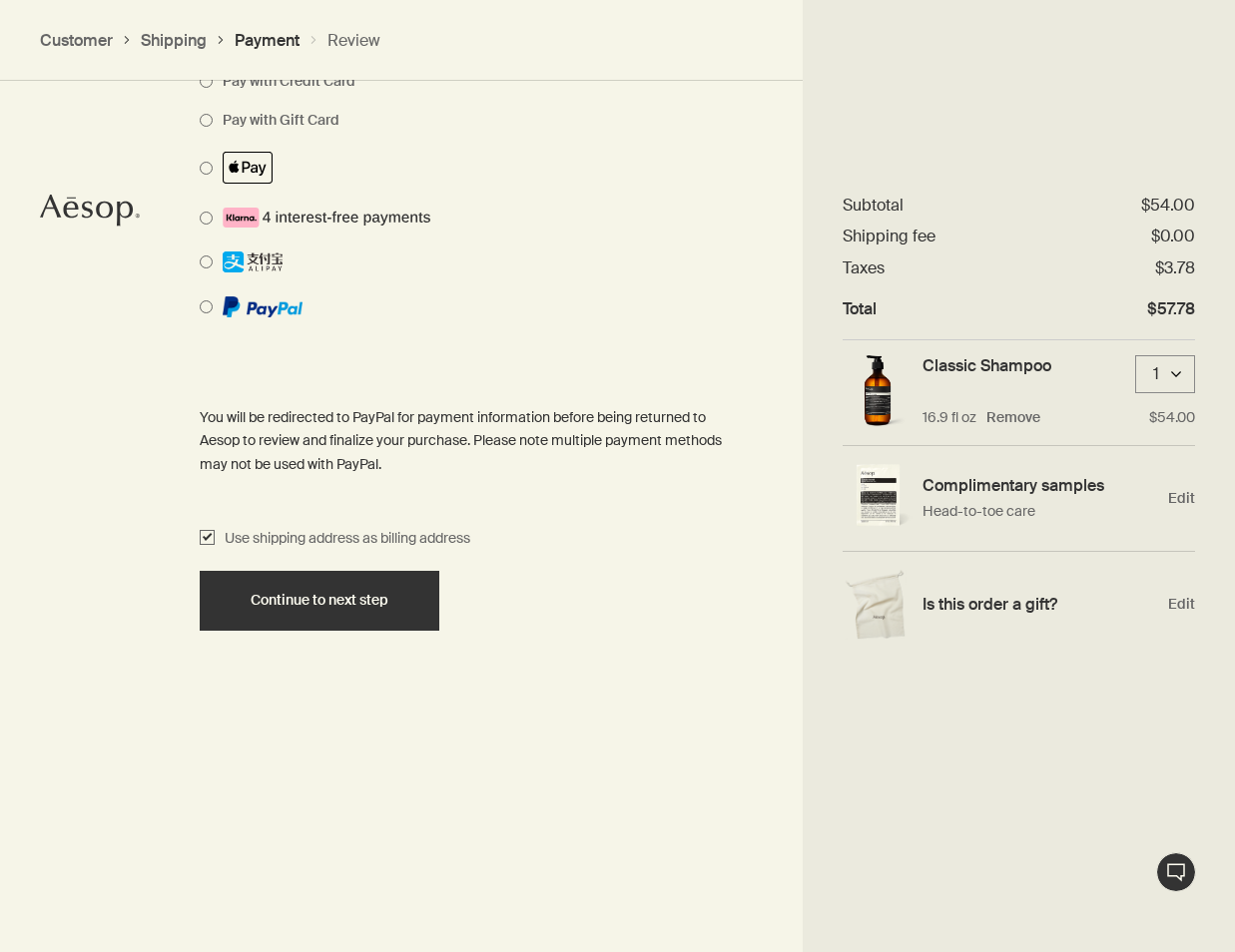 click on "How would you like to pay? Pay with Credit Card Pay with Gift Card You will be redirected to PayPal for payment information before being returned to Aesop to review and finalize your purchase. Please note multiple payment methods may not be used with PayPal. Use shipping address as billing address Continue to next step" at bounding box center [617, 487] 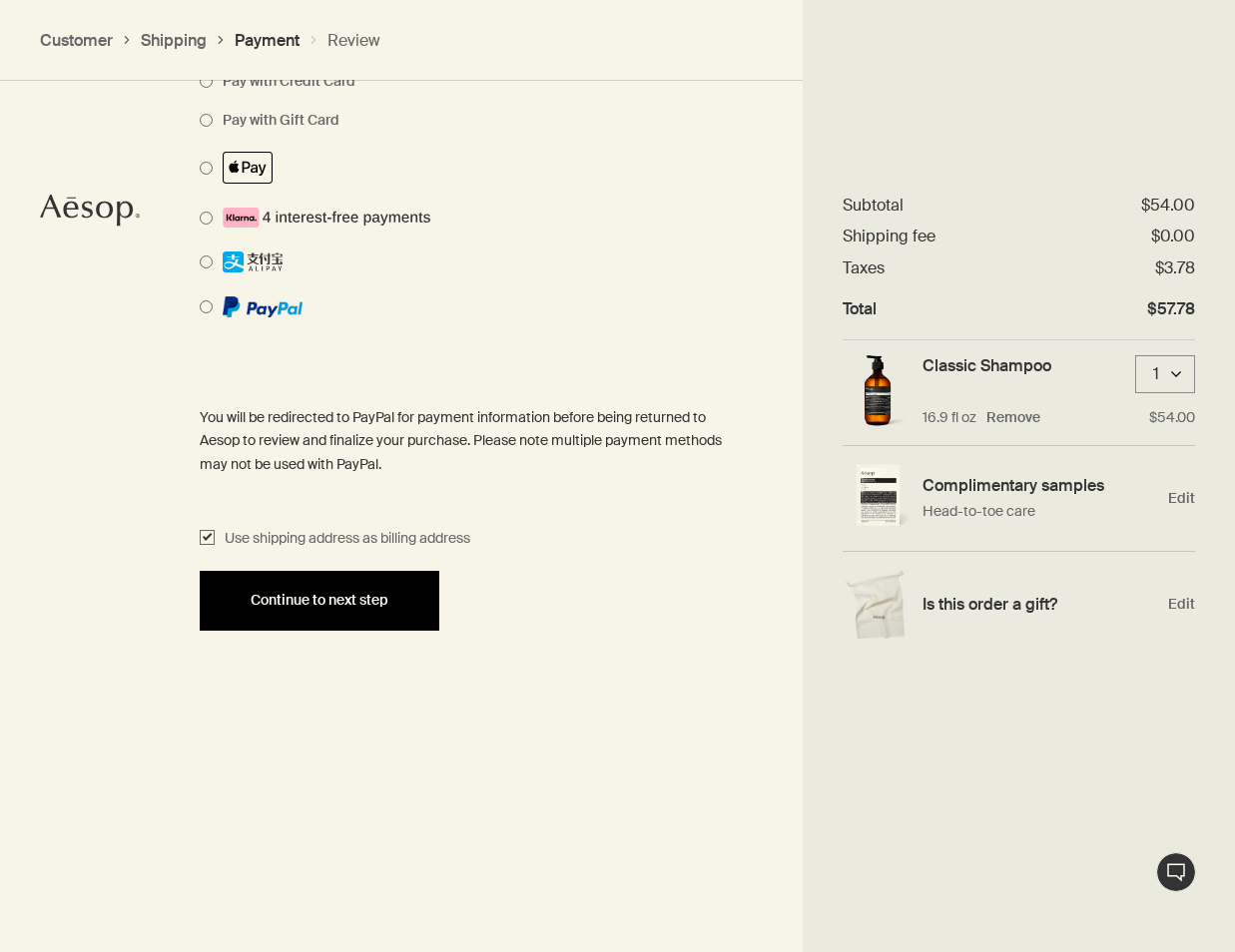 click on "Continue to next step" at bounding box center (319, 601) 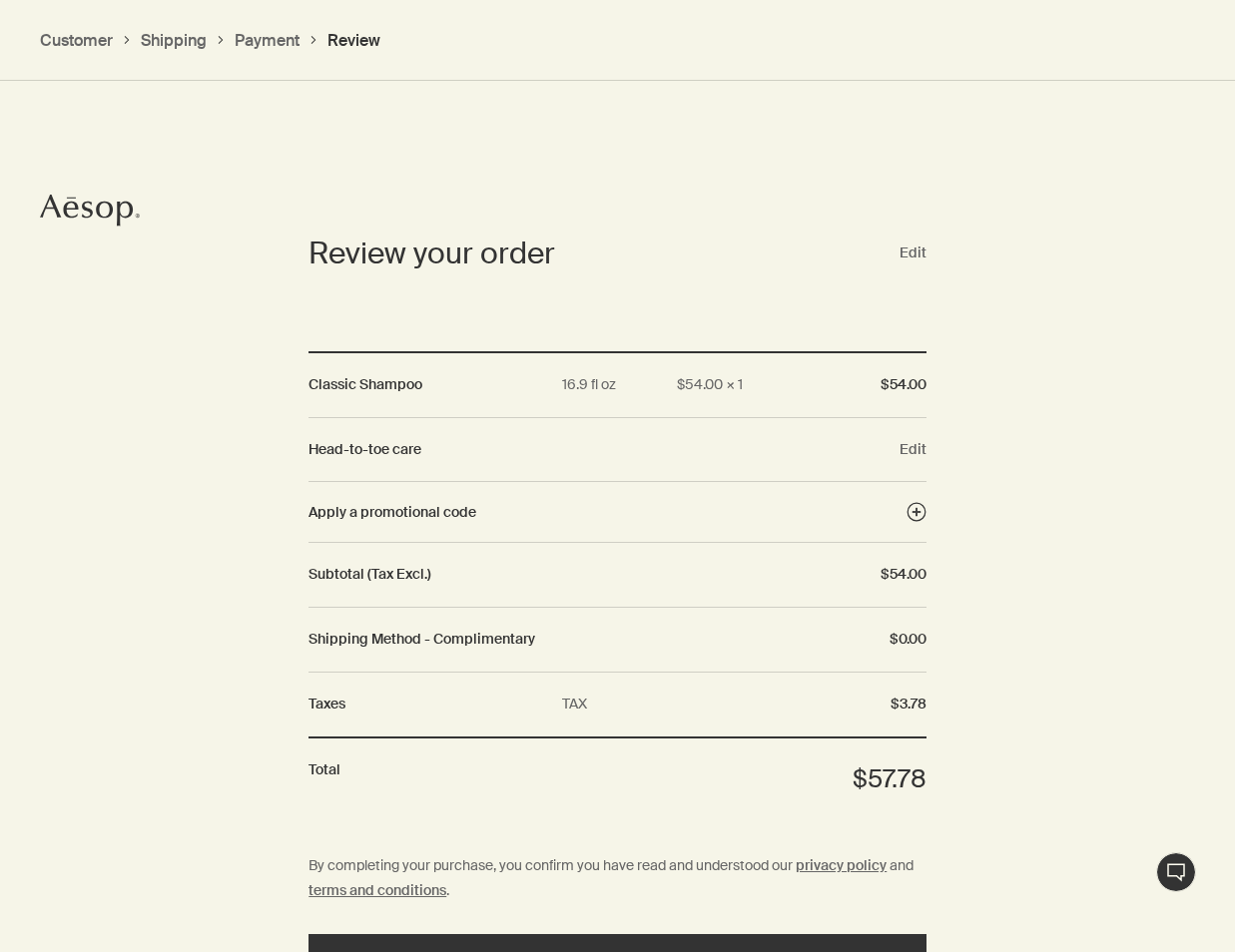 scroll, scrollTop: 1766, scrollLeft: 0, axis: vertical 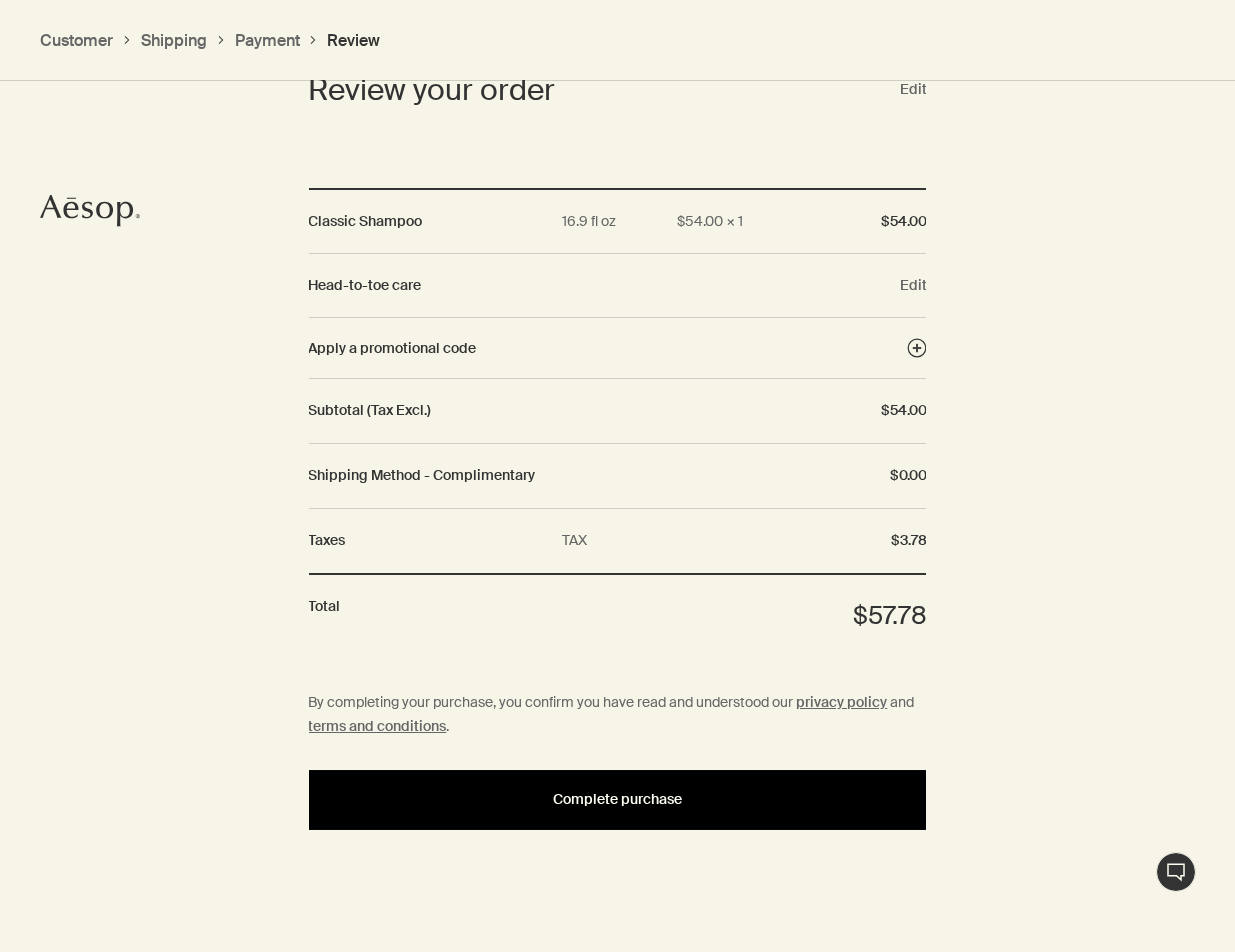 click on "Complete purchase" at bounding box center (617, 799) 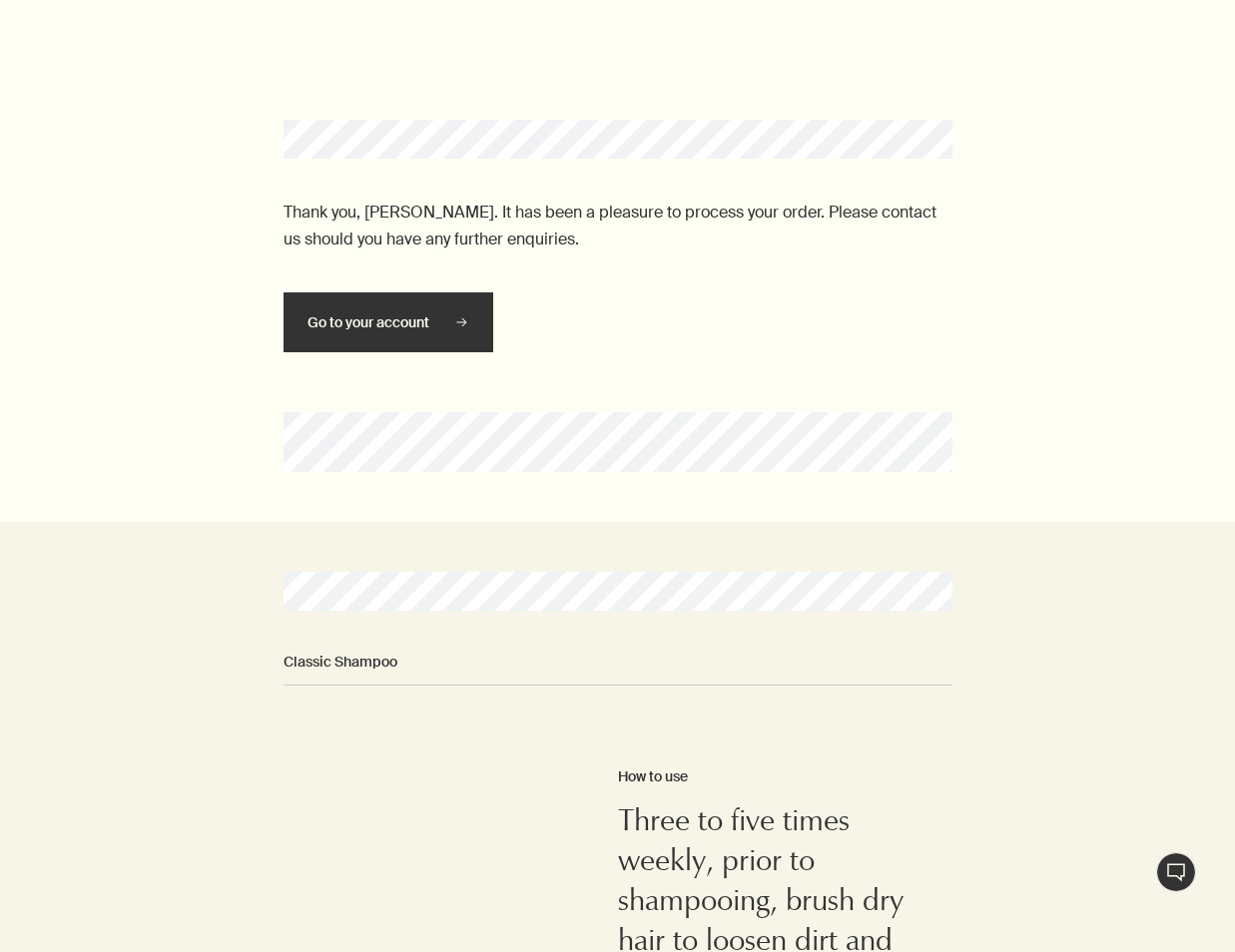 scroll, scrollTop: 0, scrollLeft: 0, axis: both 